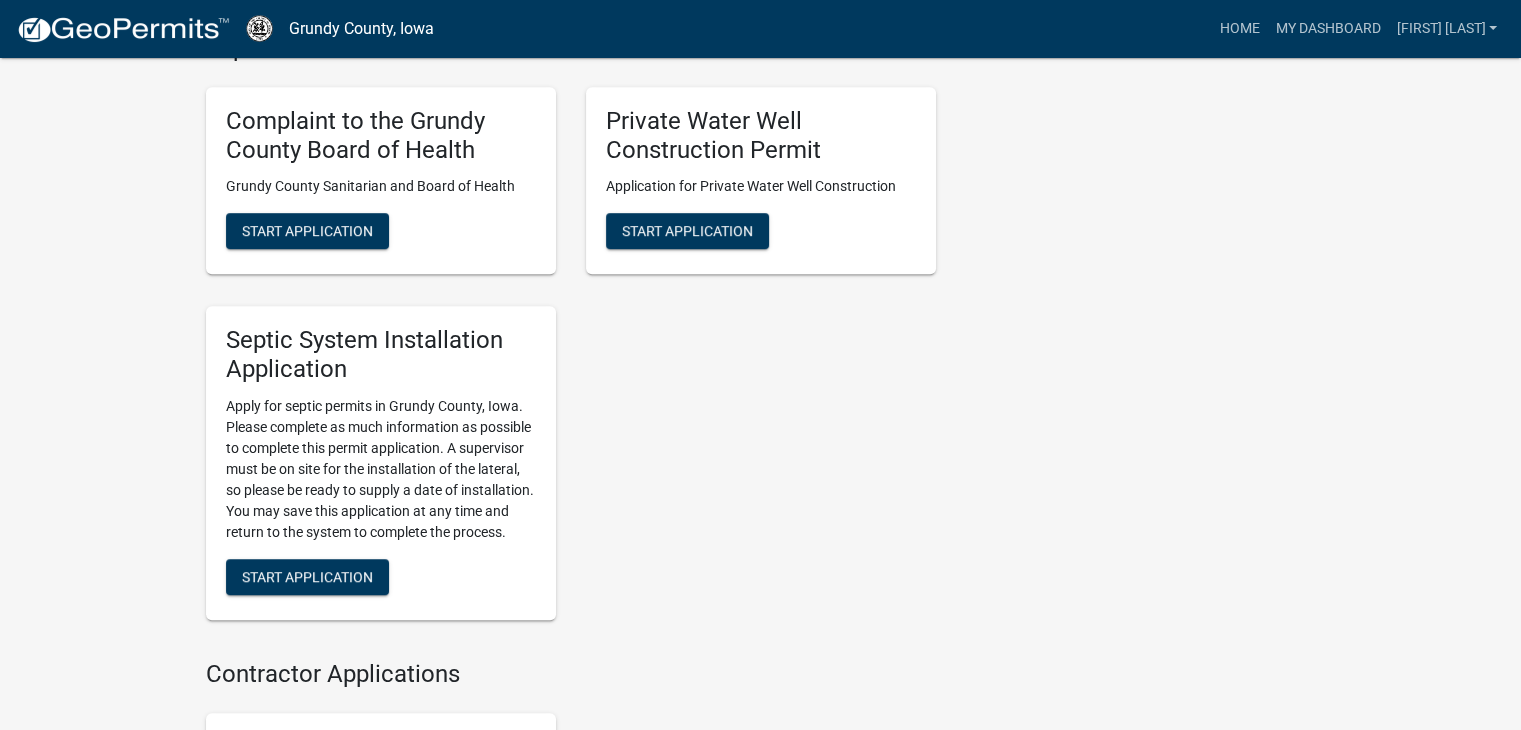 scroll, scrollTop: 1119, scrollLeft: 0, axis: vertical 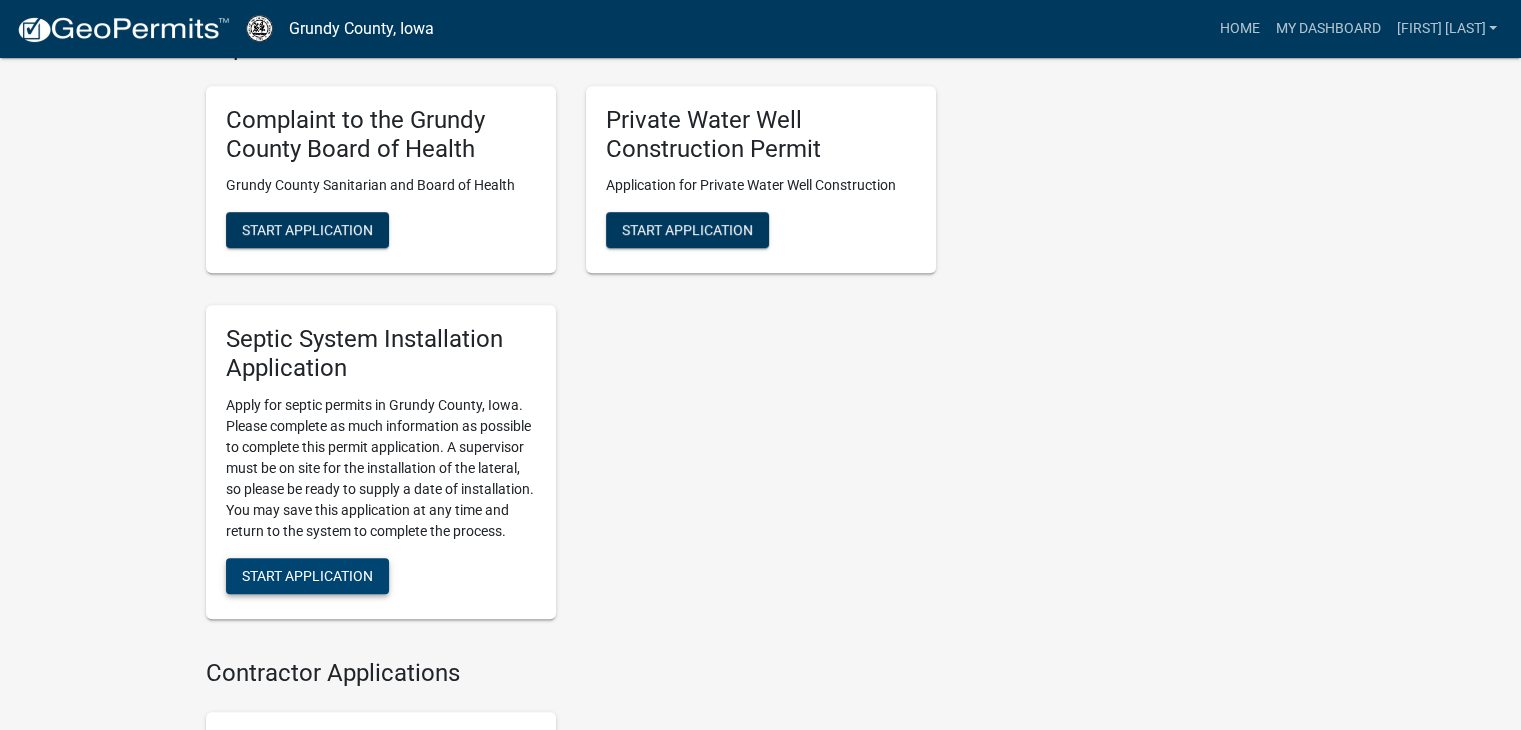 click on "Start Application" at bounding box center (307, 576) 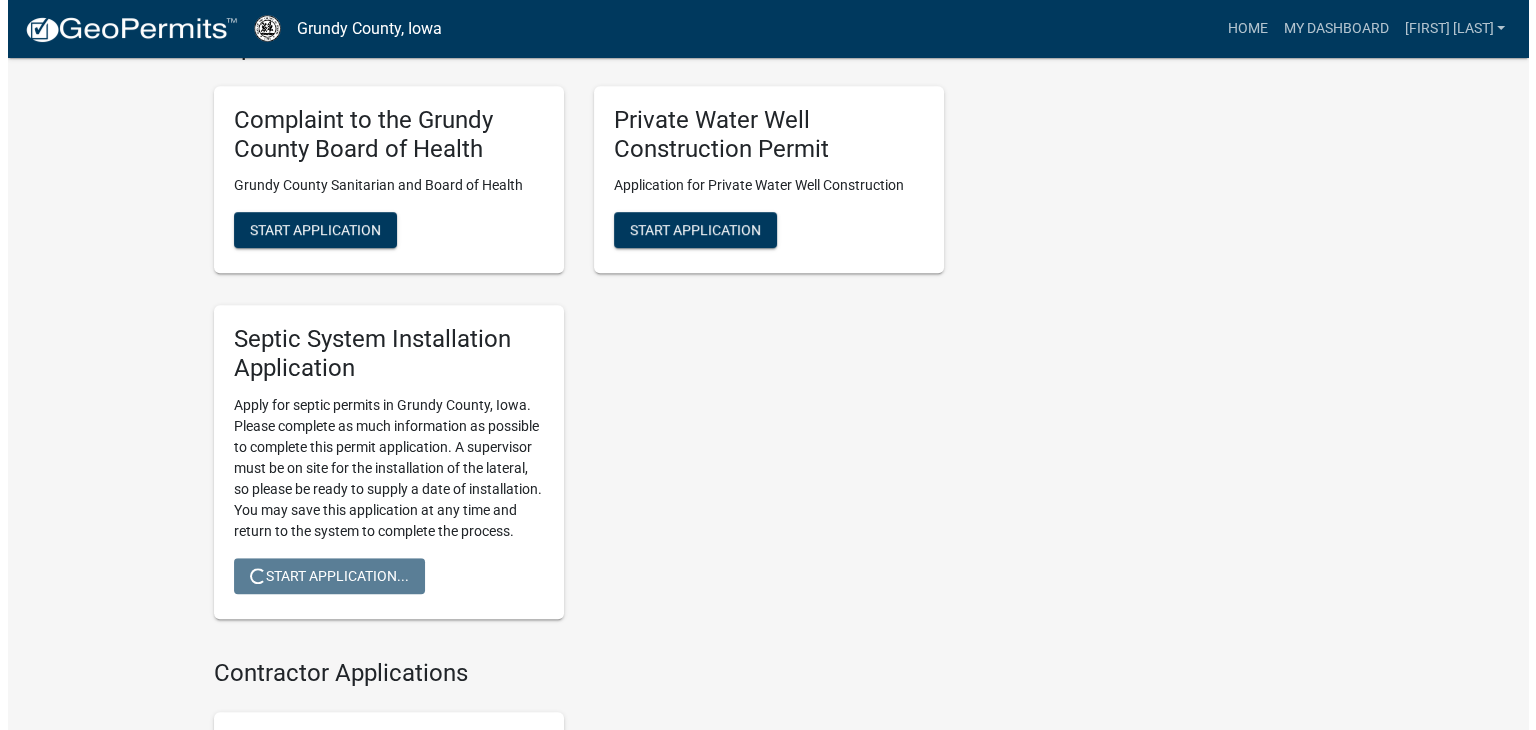 scroll, scrollTop: 0, scrollLeft: 0, axis: both 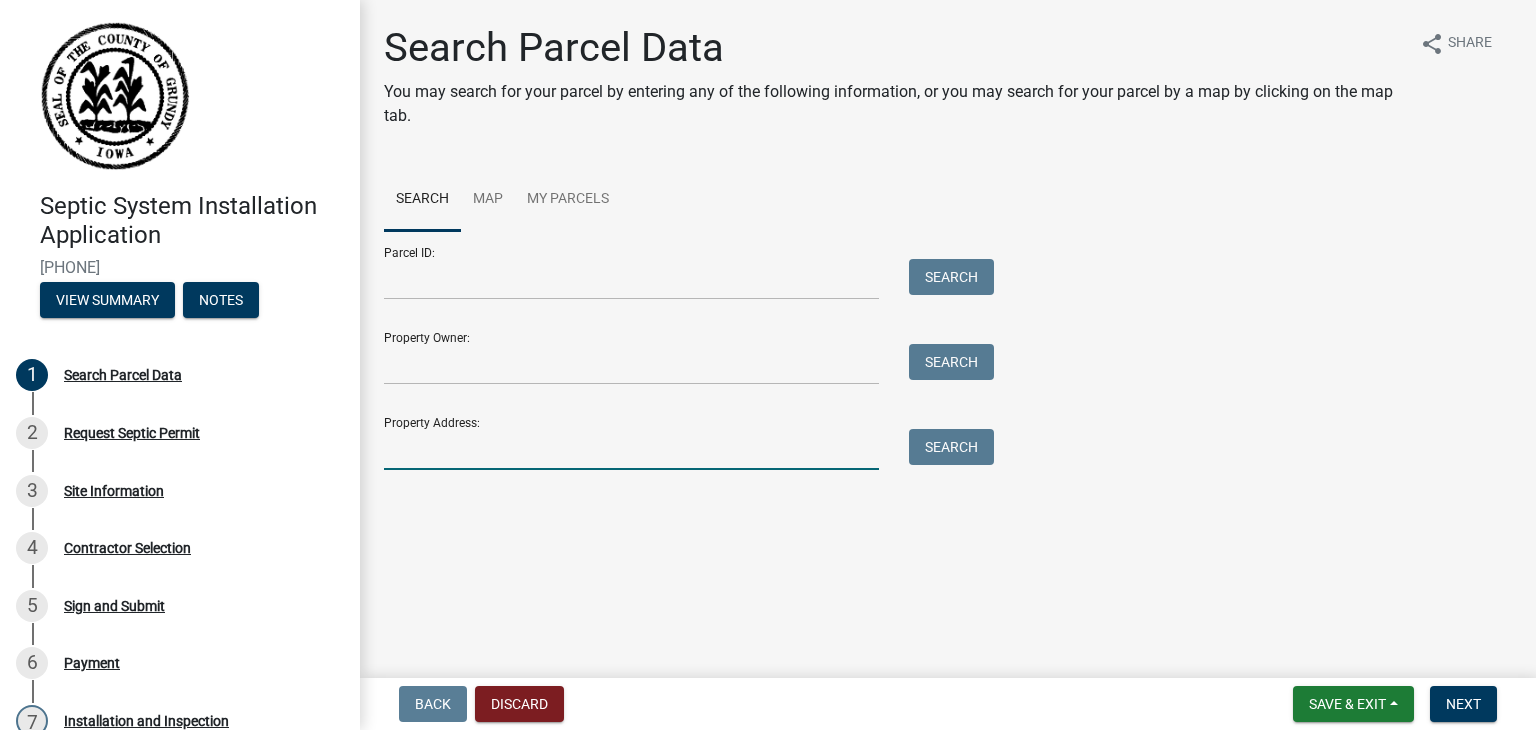 click on "Property Address:" at bounding box center (631, 449) 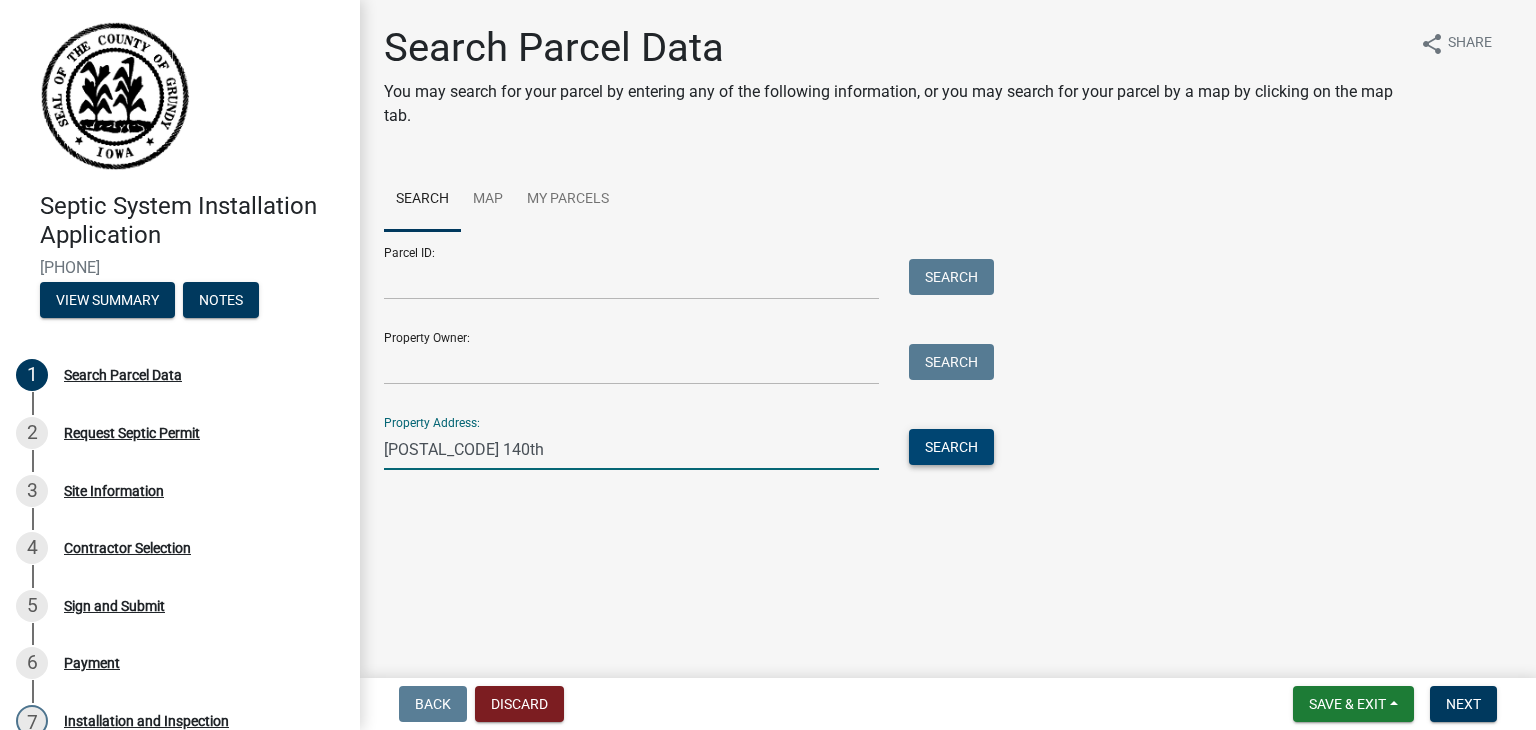 type on "[POSTAL_CODE] 140th" 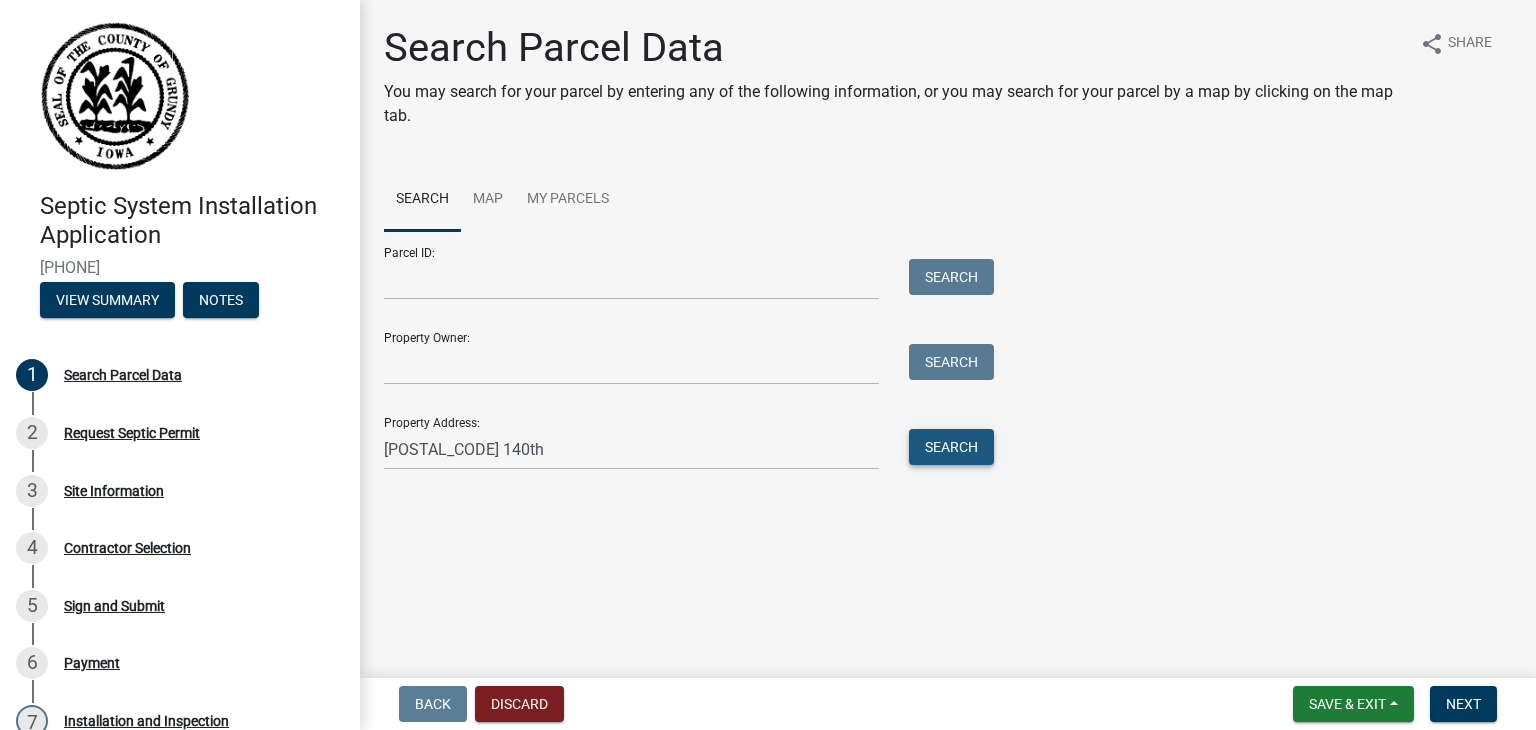 click on "Search" at bounding box center [951, 447] 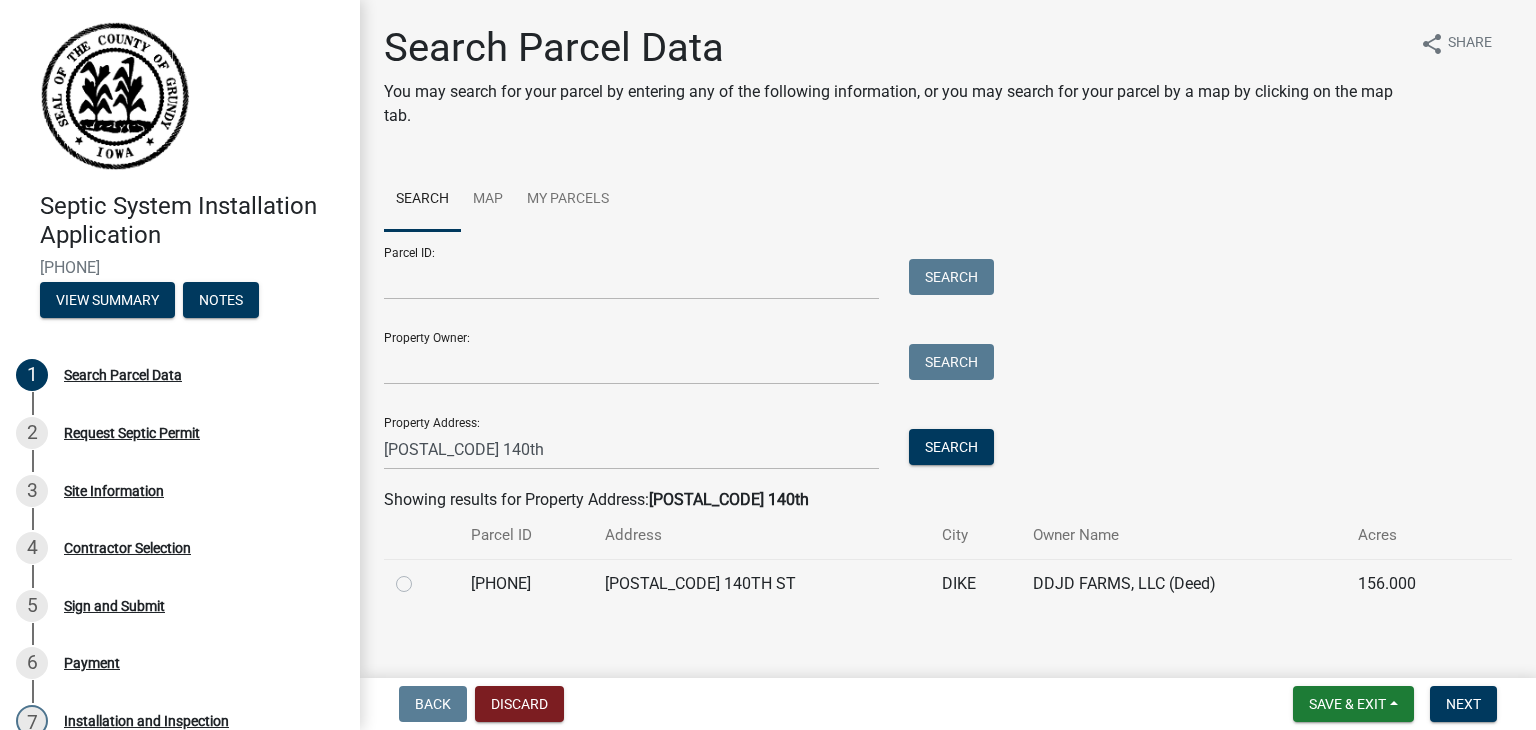 click 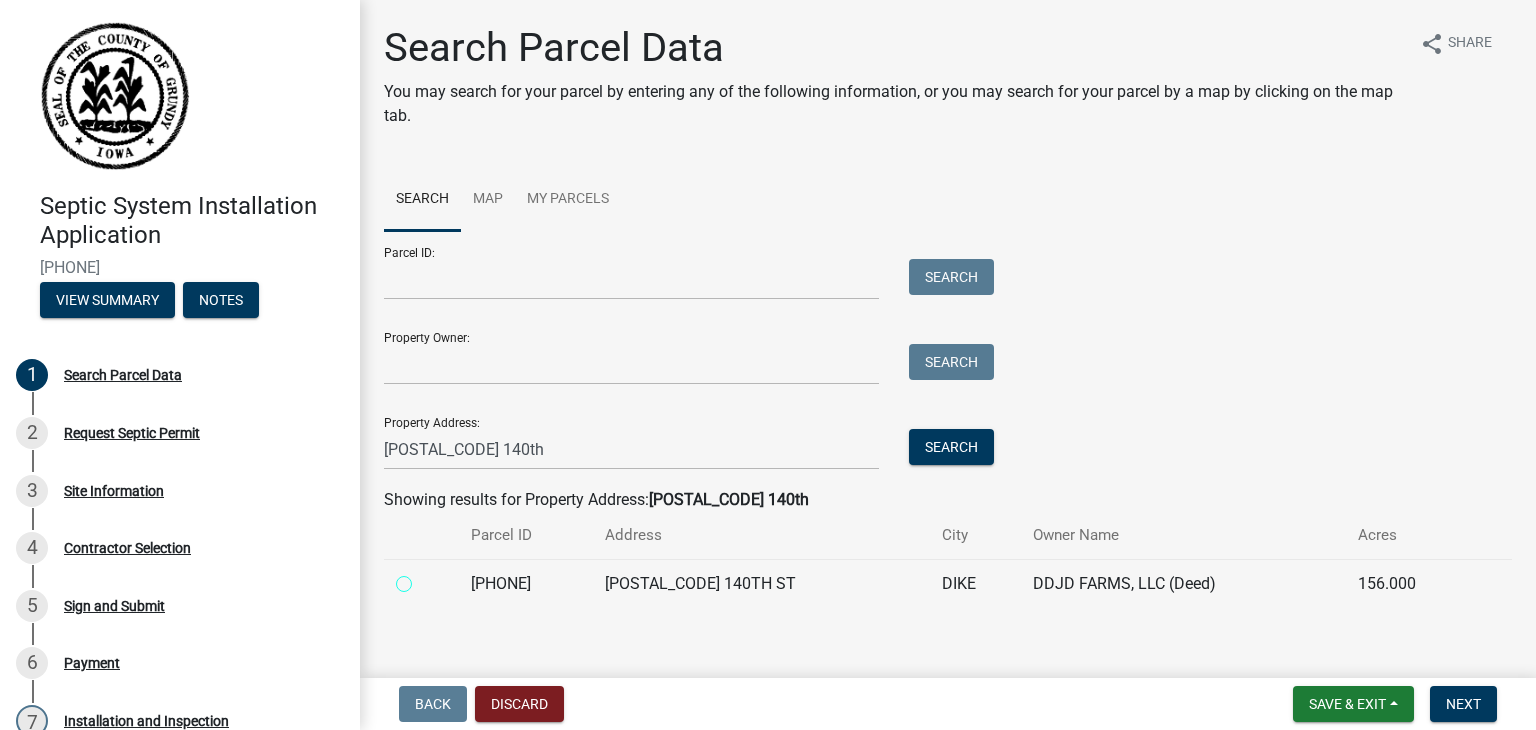 radio on "true" 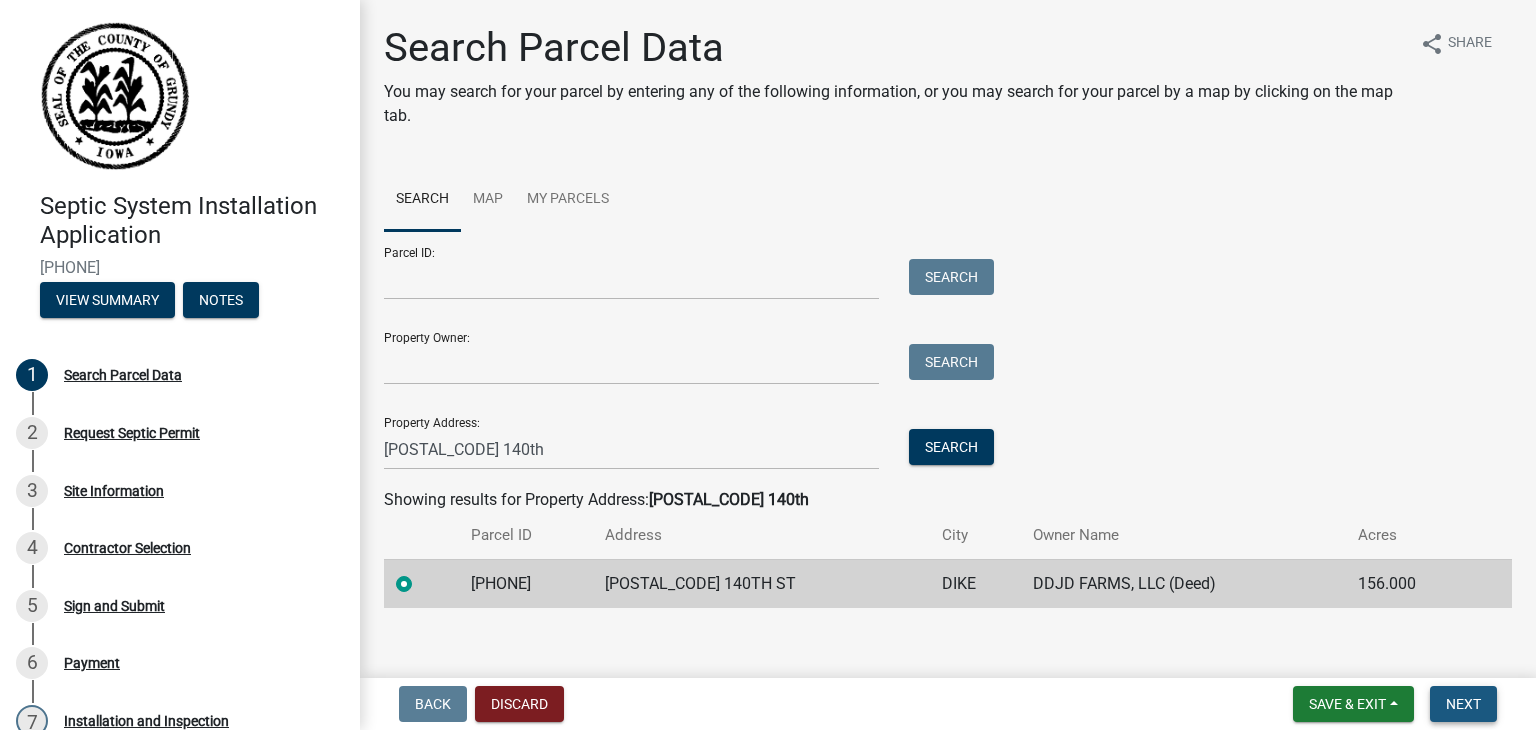 click on "Next" at bounding box center [1463, 704] 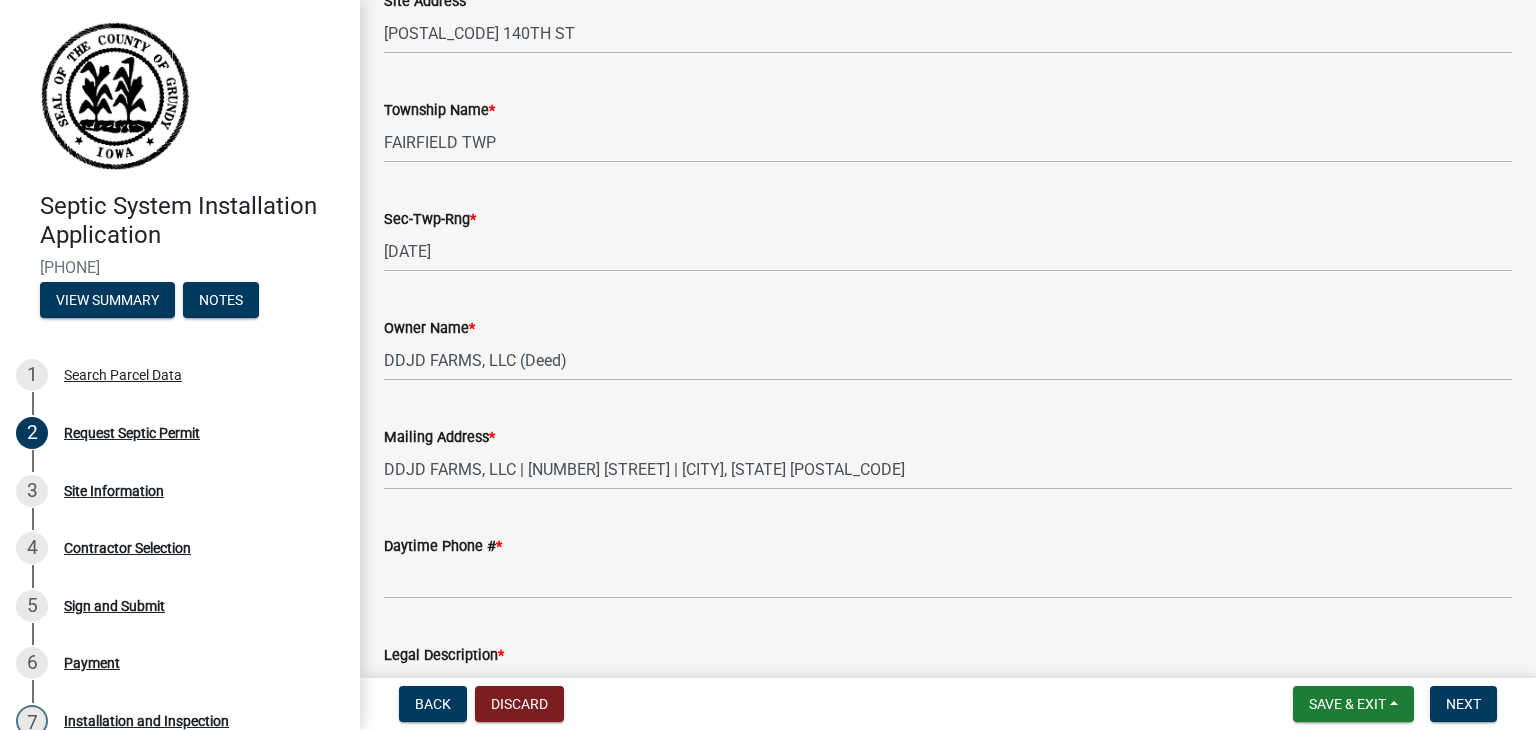 scroll, scrollTop: 423, scrollLeft: 0, axis: vertical 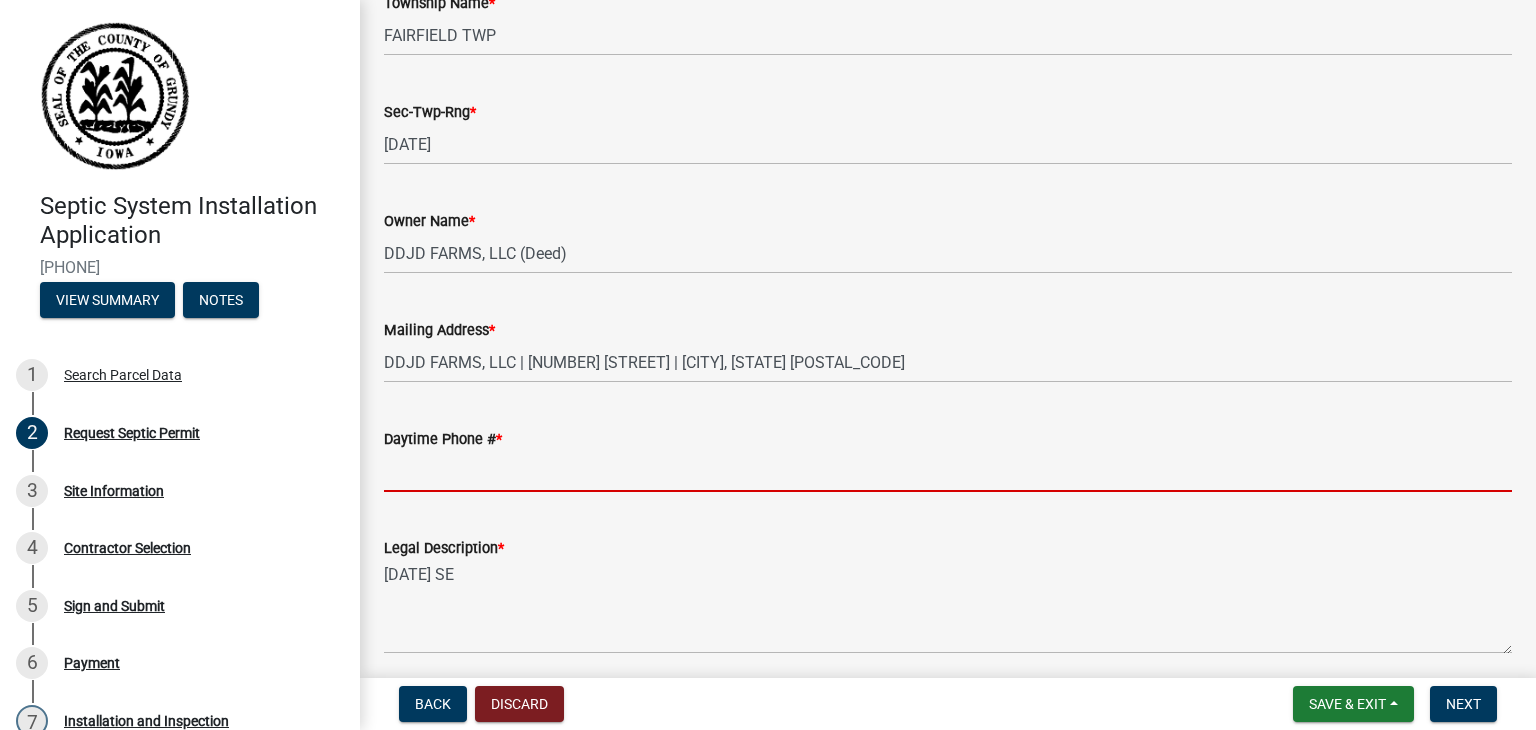 click on "Daytime Phone #  *" at bounding box center [948, 471] 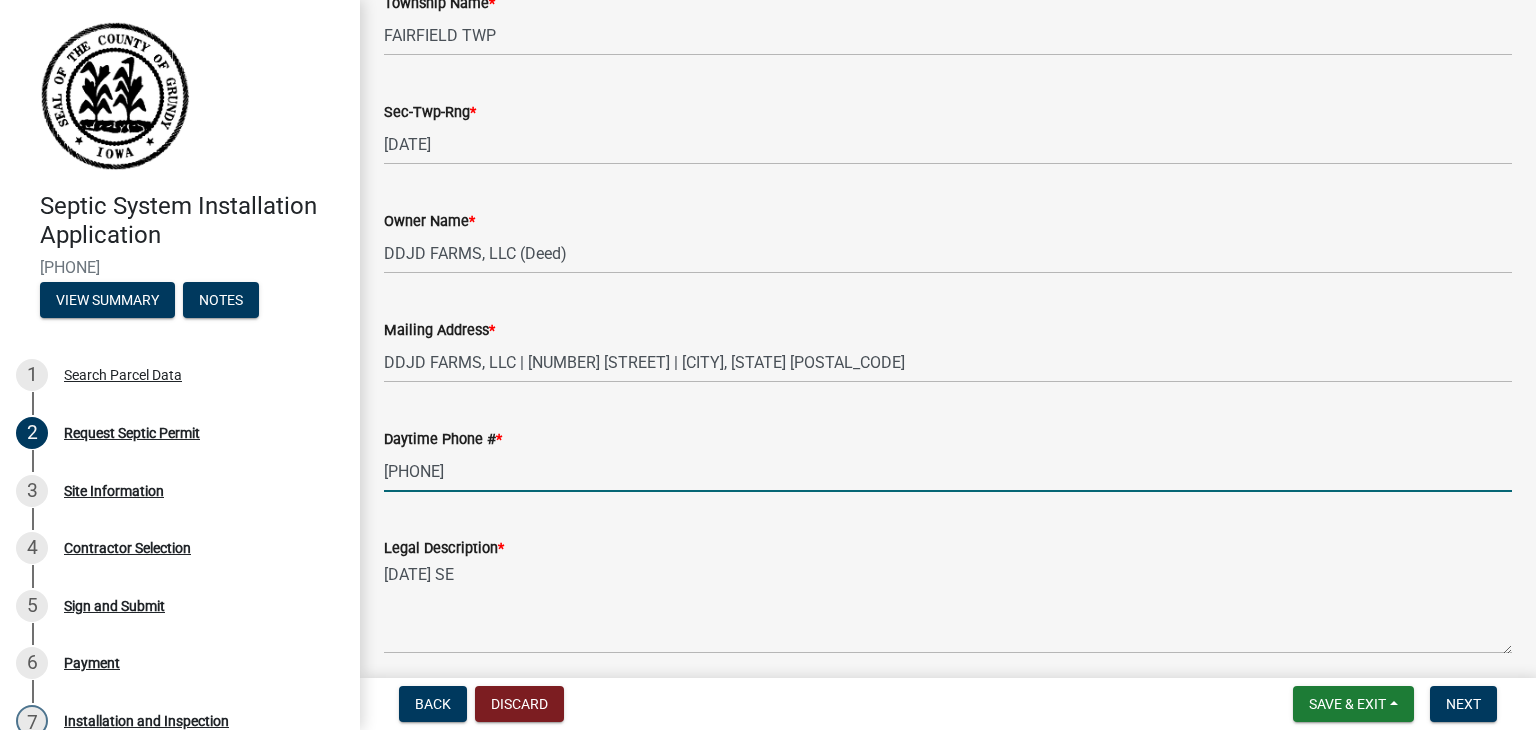 scroll, scrollTop: 501, scrollLeft: 0, axis: vertical 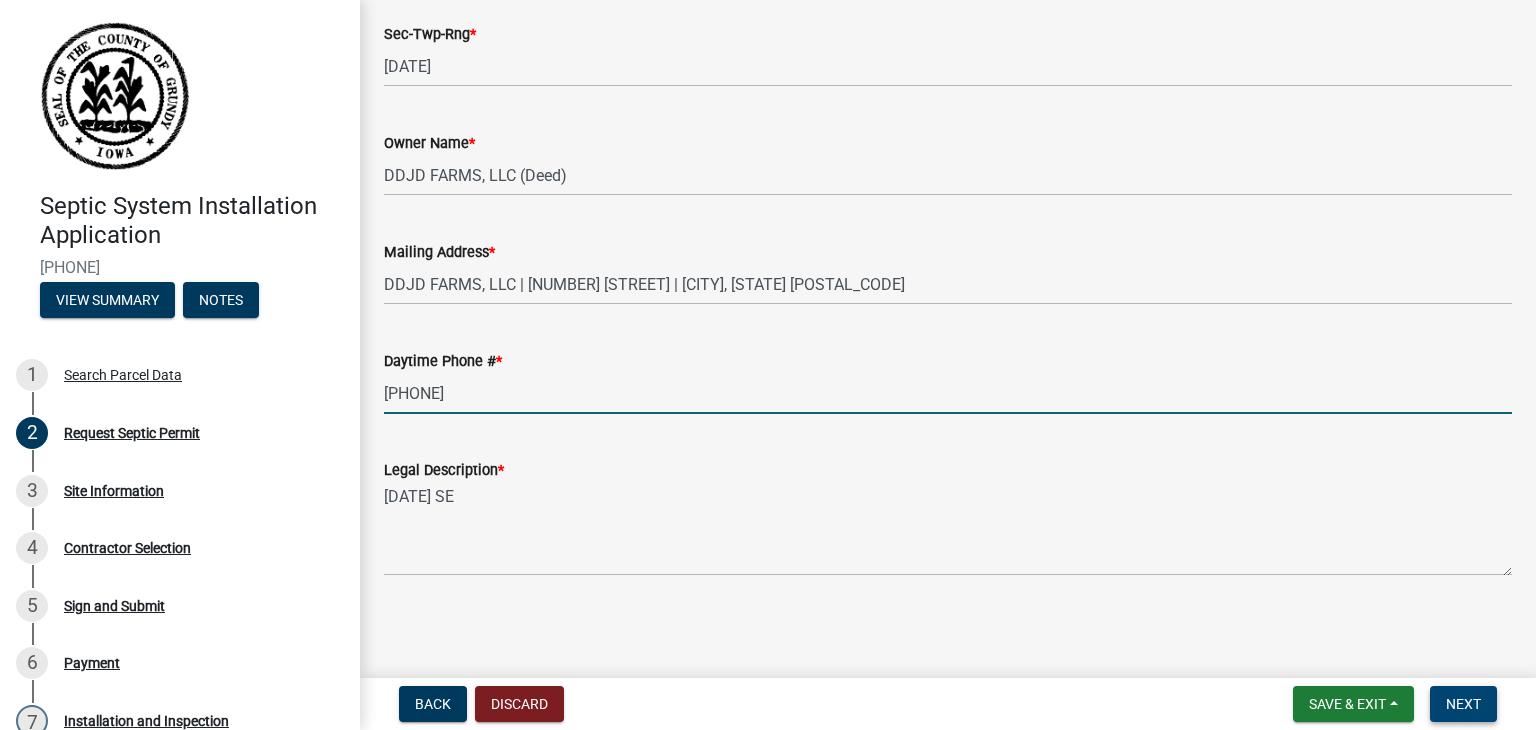 type on "[PHONE]" 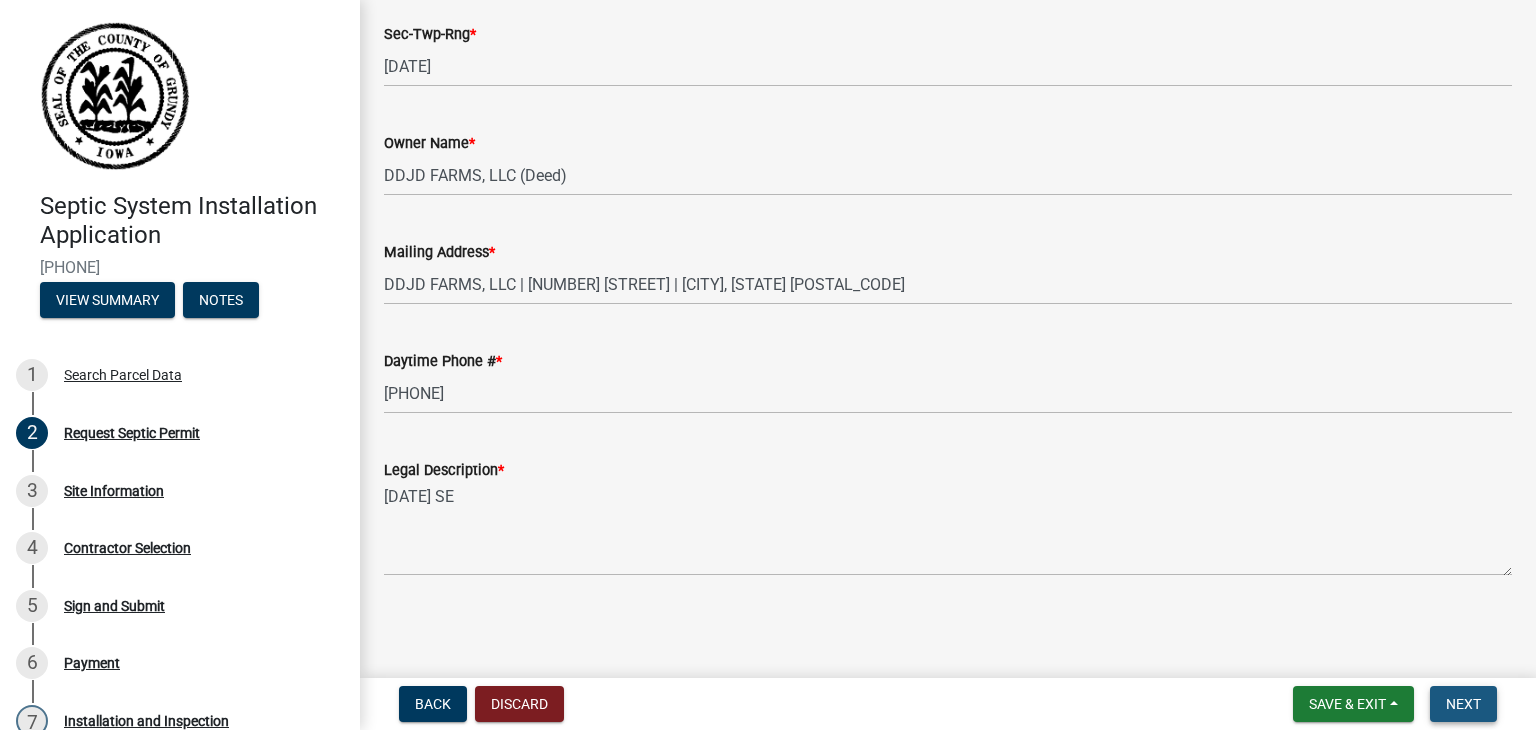 click on "Next" at bounding box center (1463, 704) 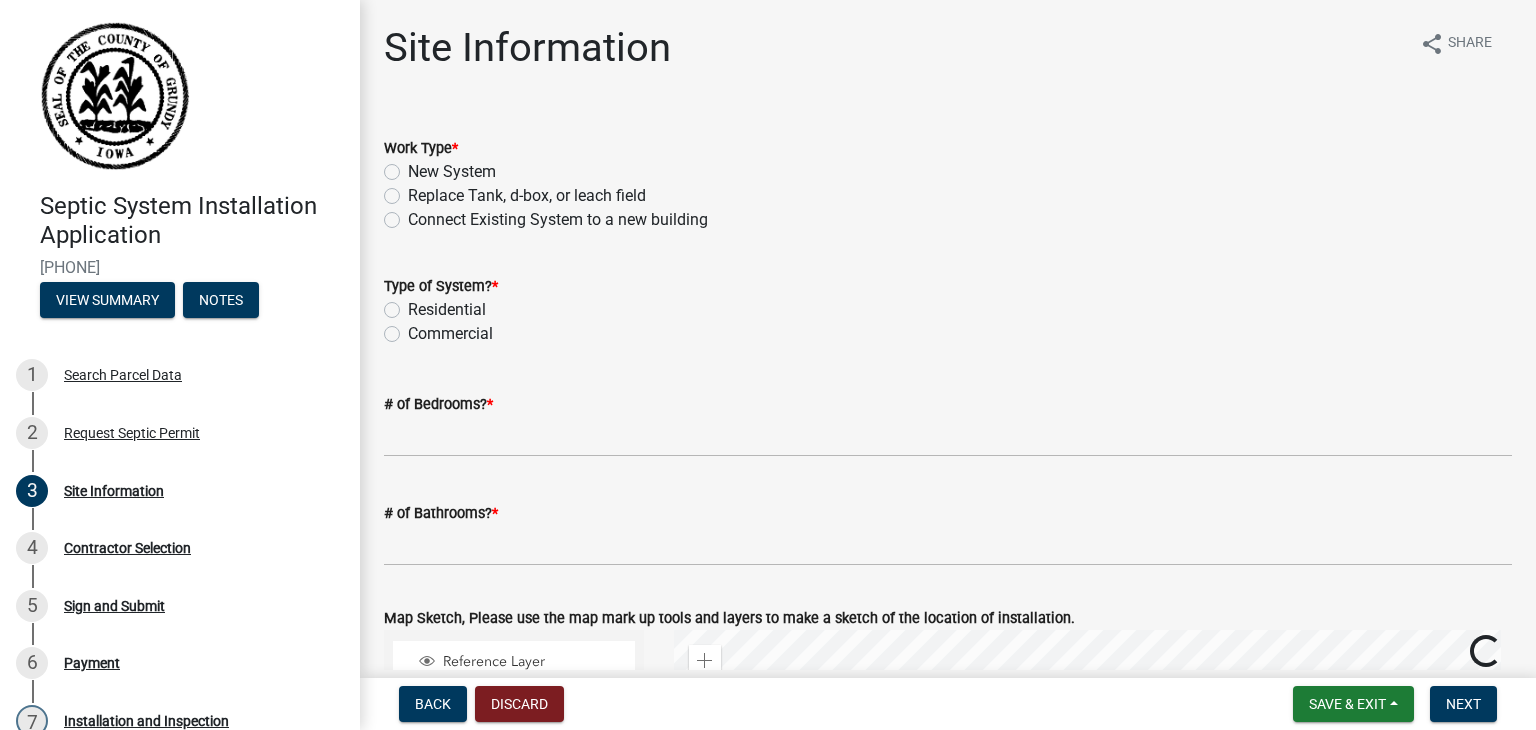 click on "New System" 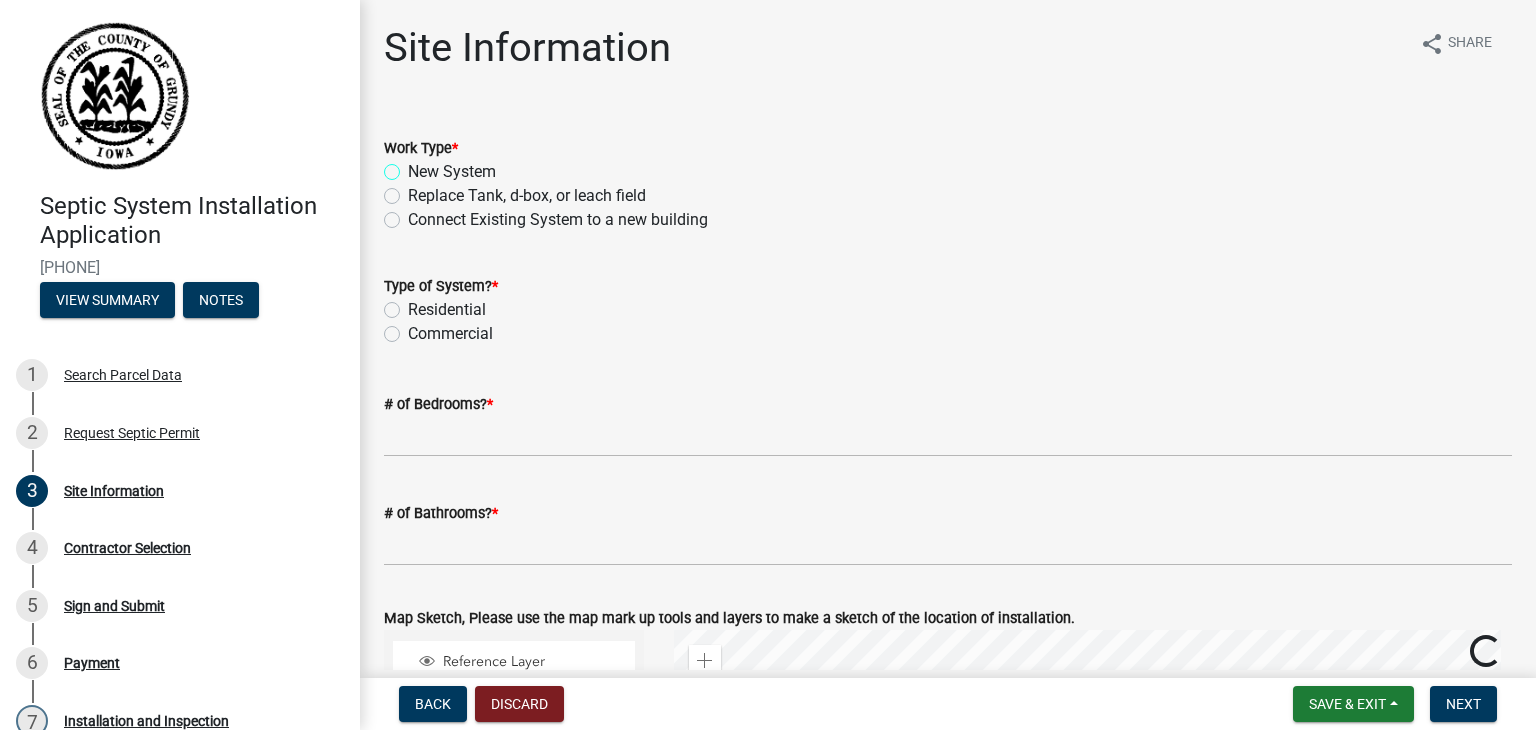 click on "New System" at bounding box center (414, 166) 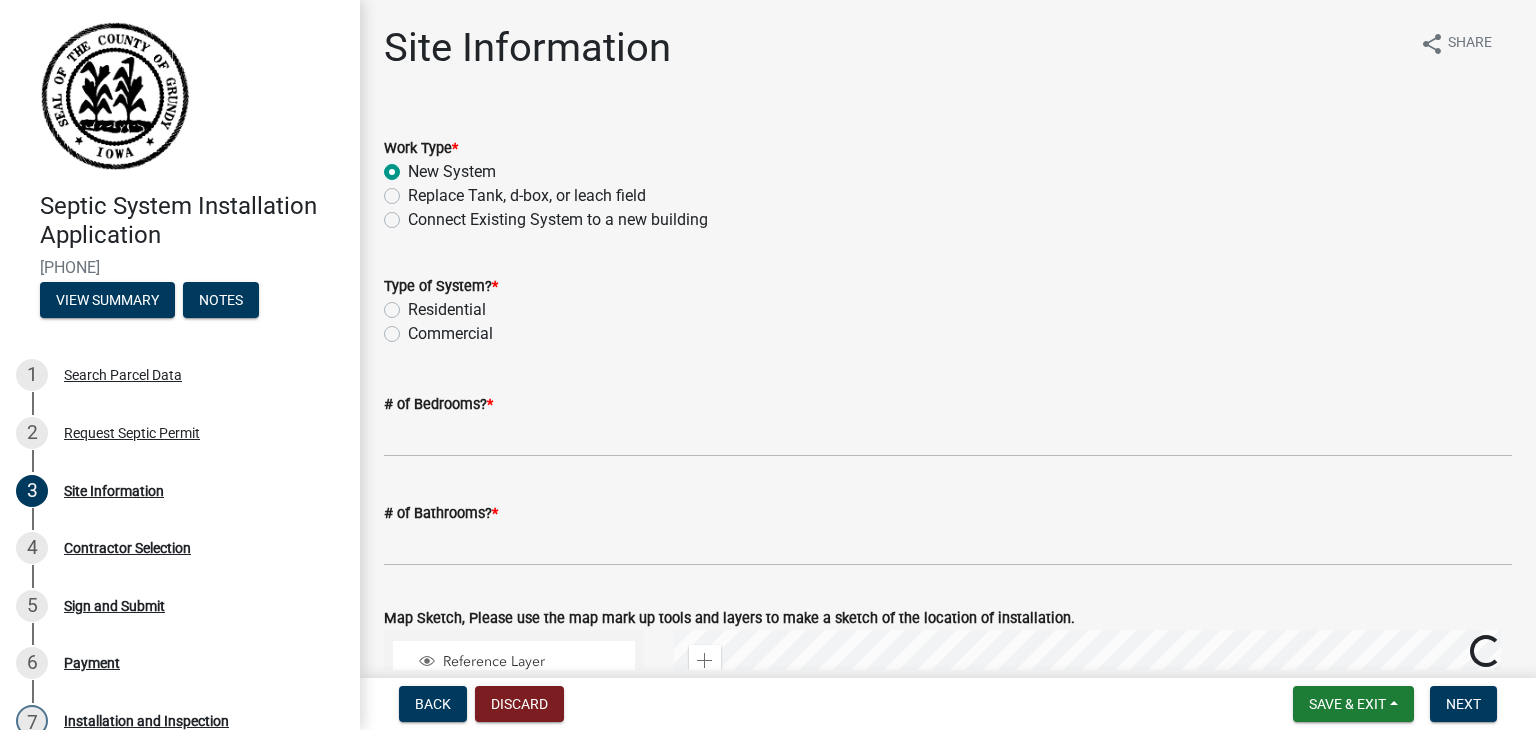 radio on "true" 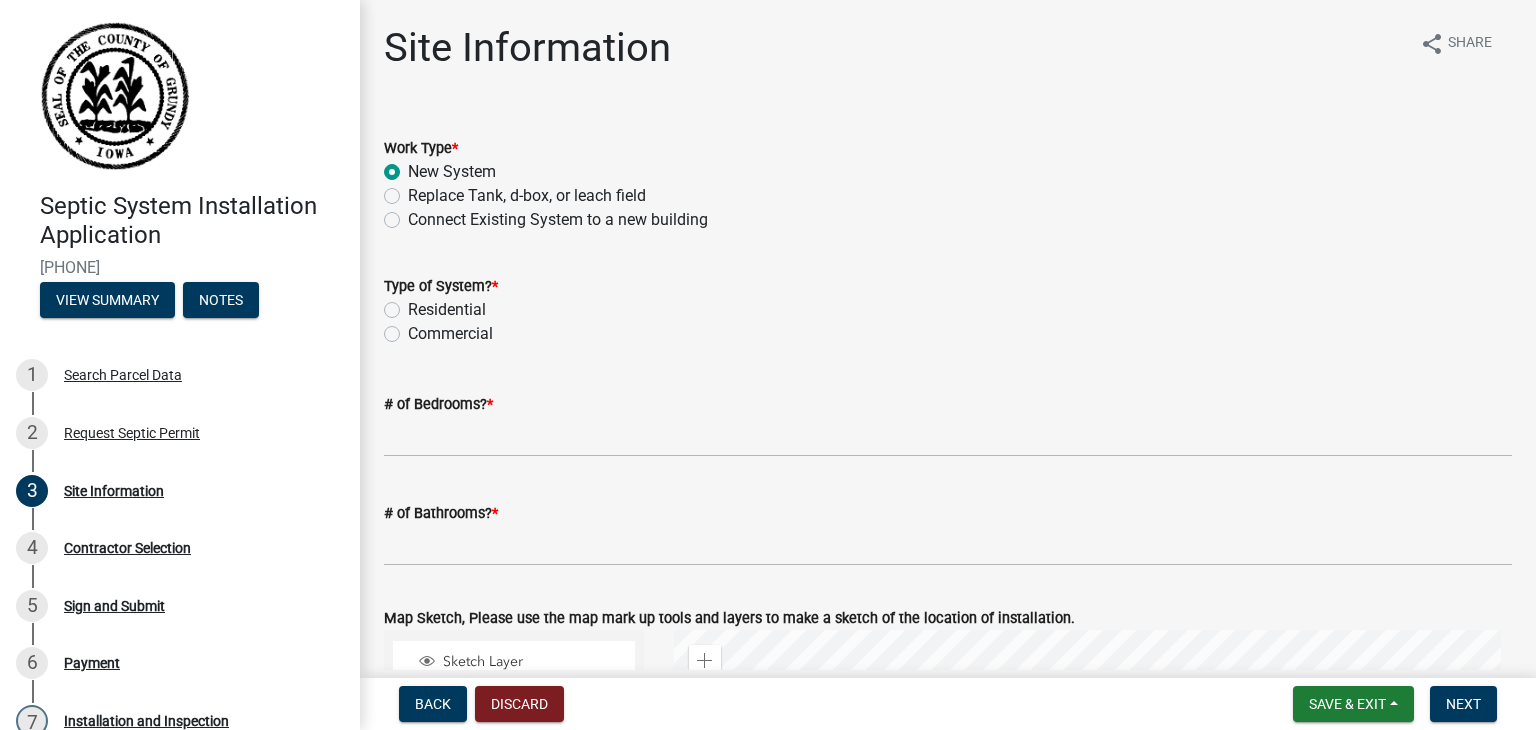 click on "Residential" 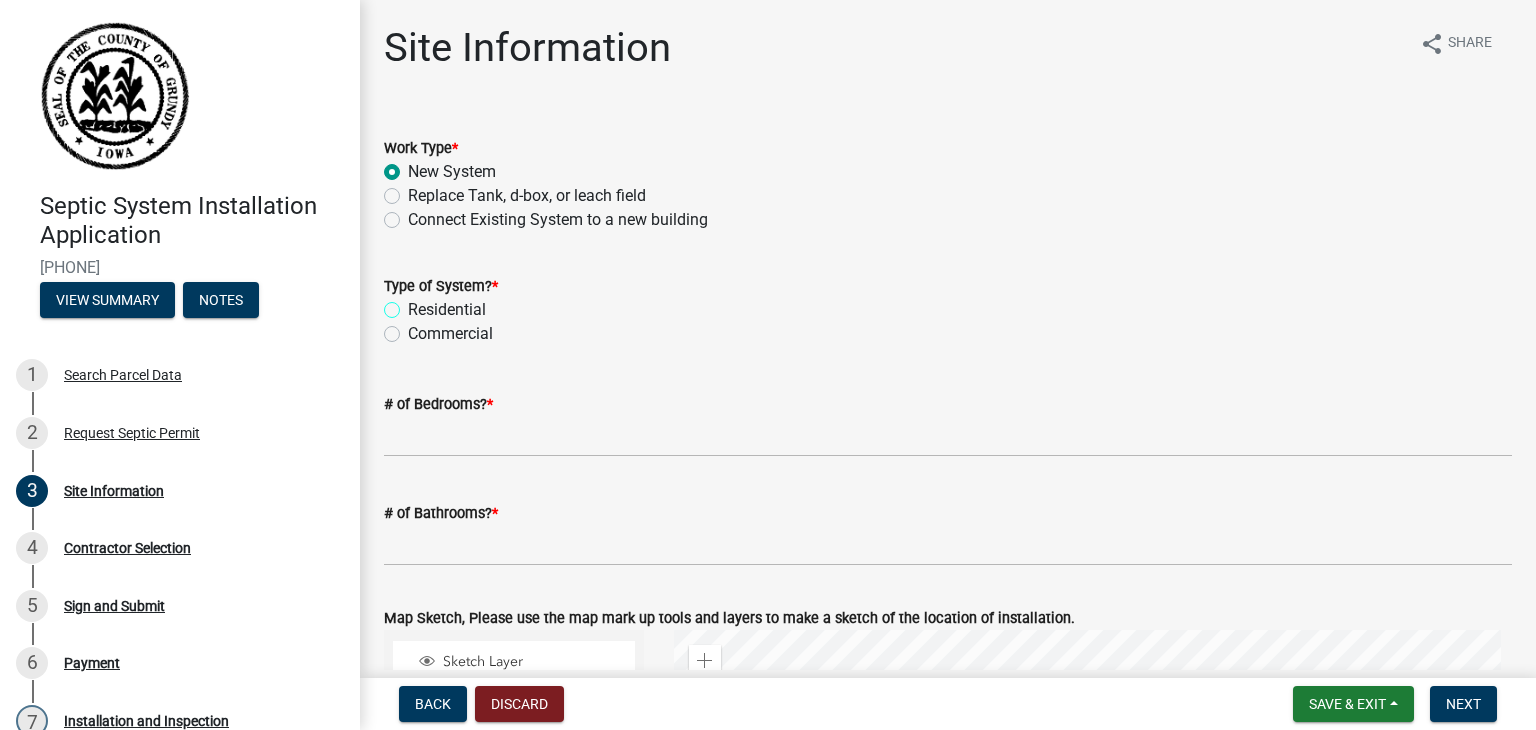 click on "Residential" at bounding box center (414, 304) 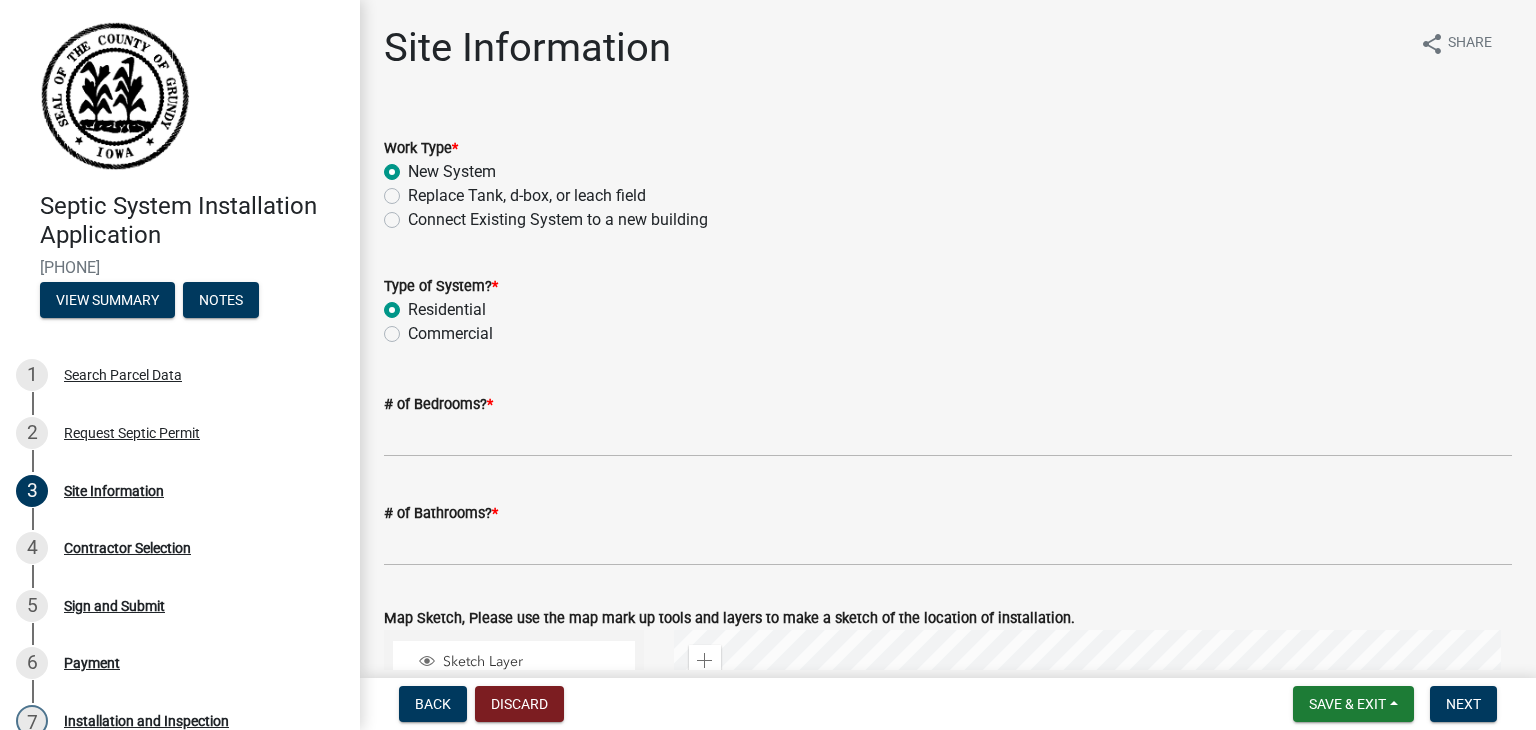 radio on "true" 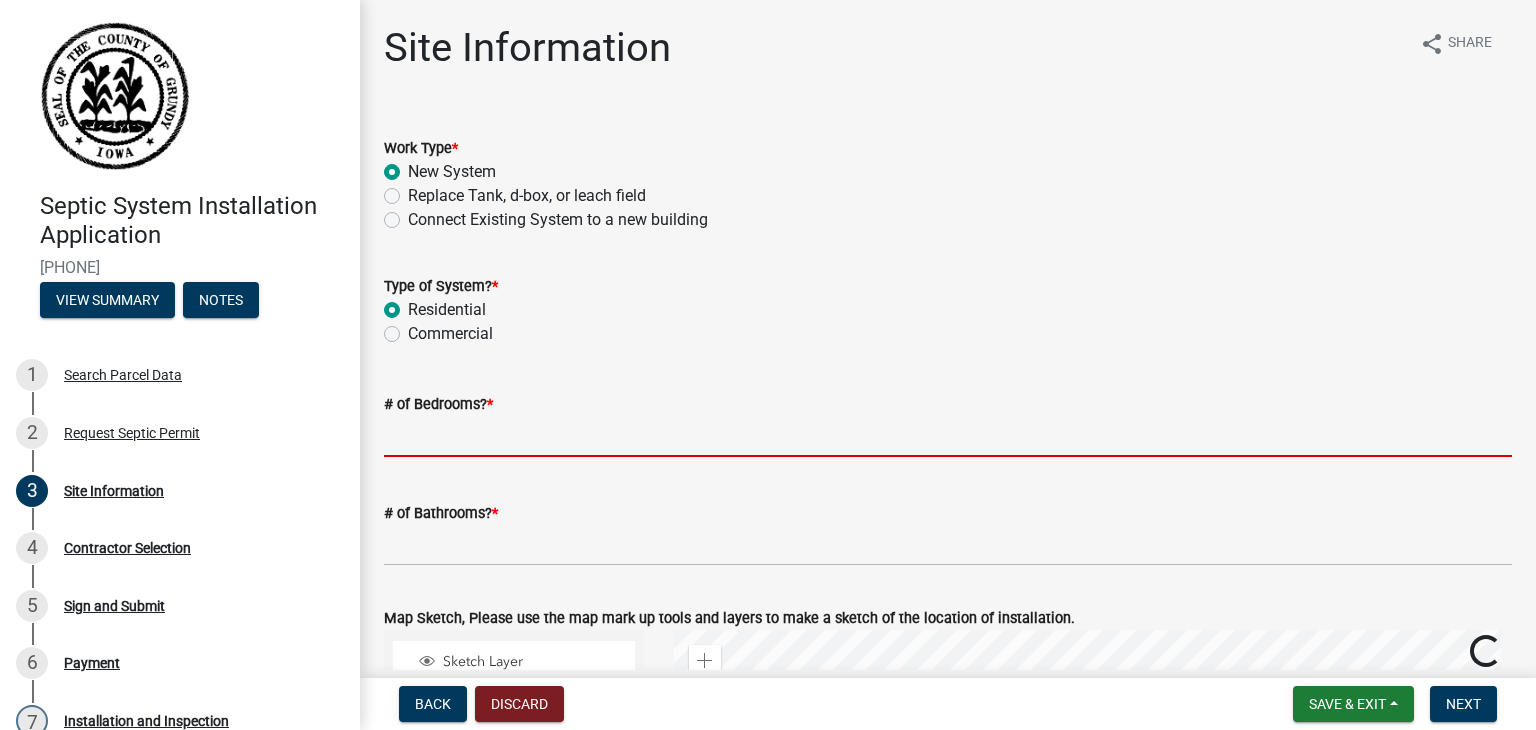 click on "# of Bedrooms?  *" at bounding box center (948, 436) 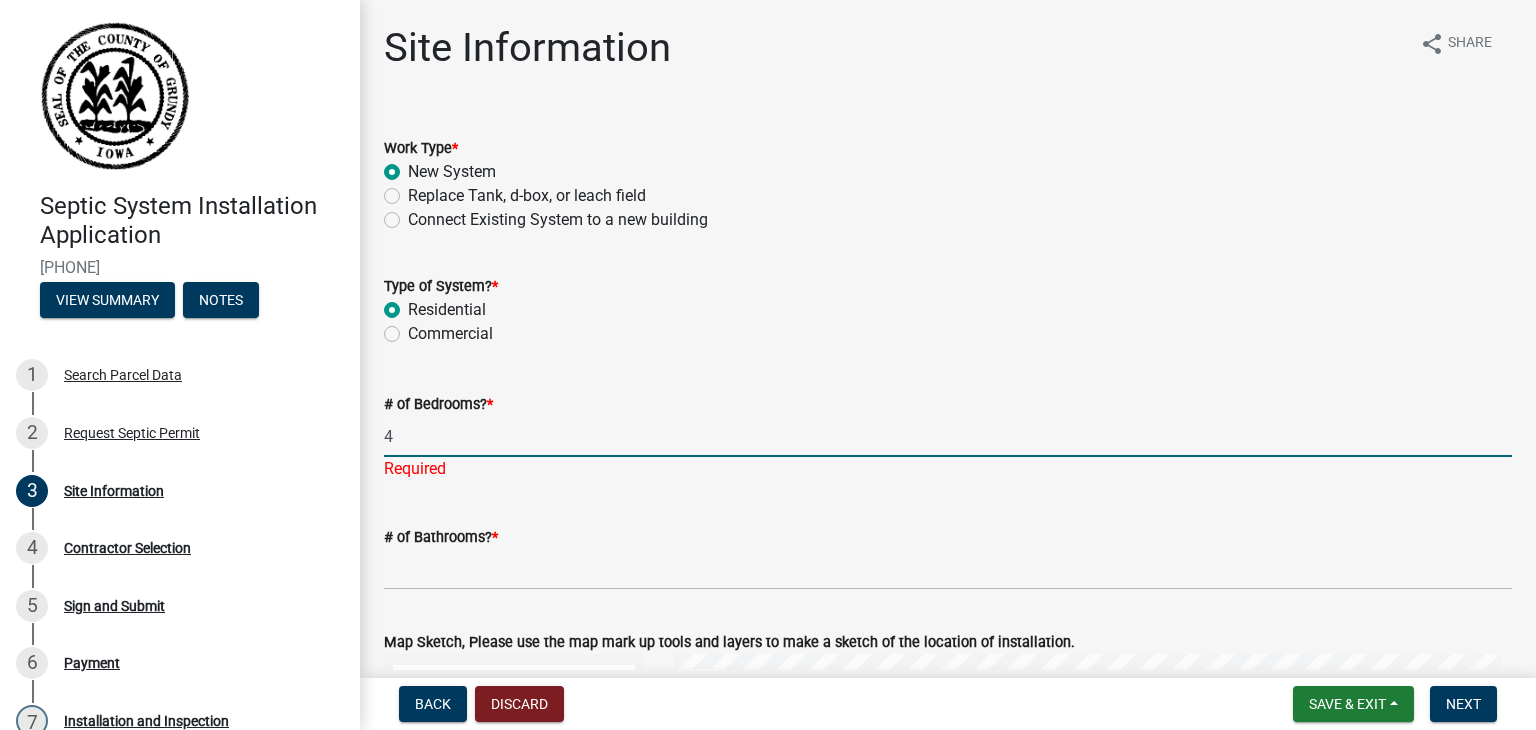 type on "4" 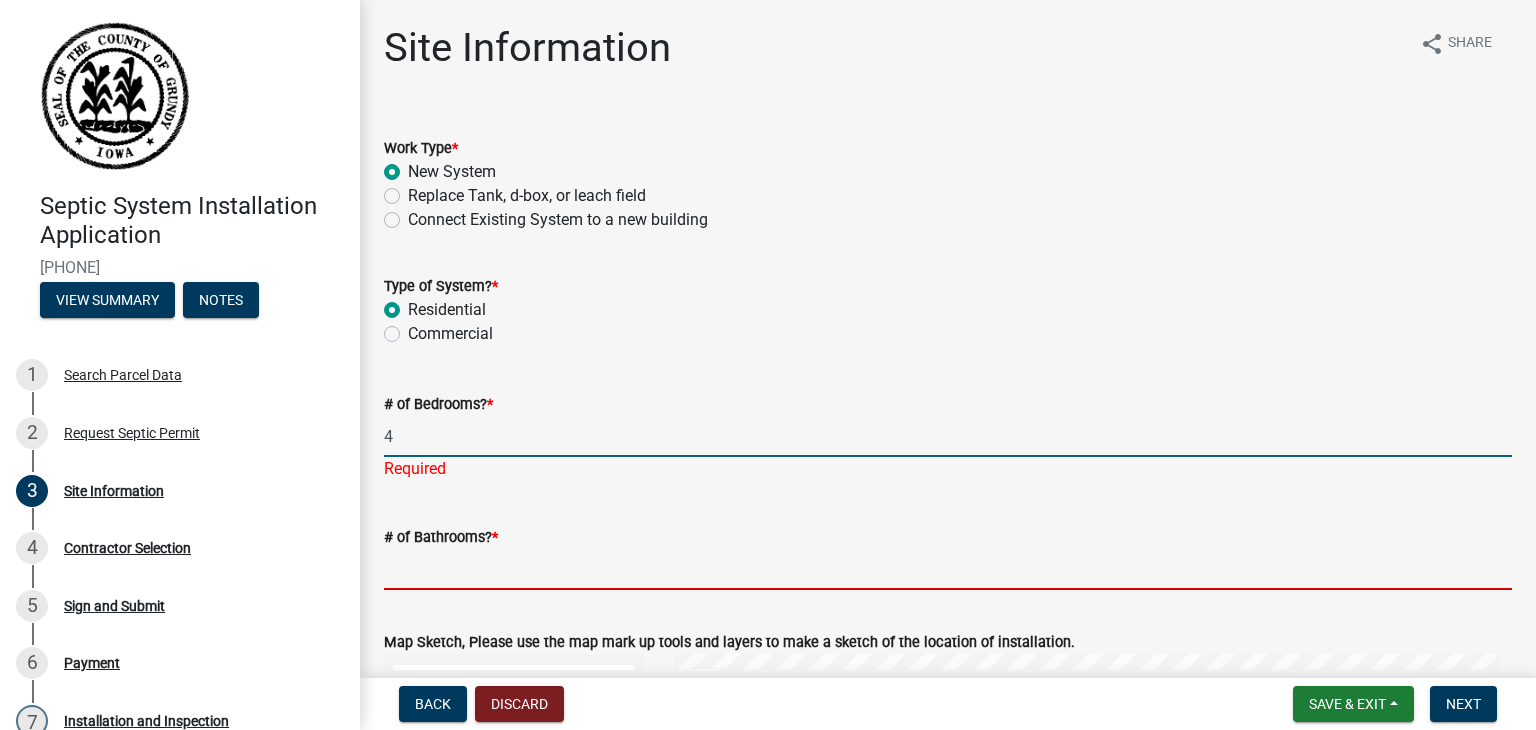 click on "# of Bathrooms?  *" at bounding box center (948, 569) 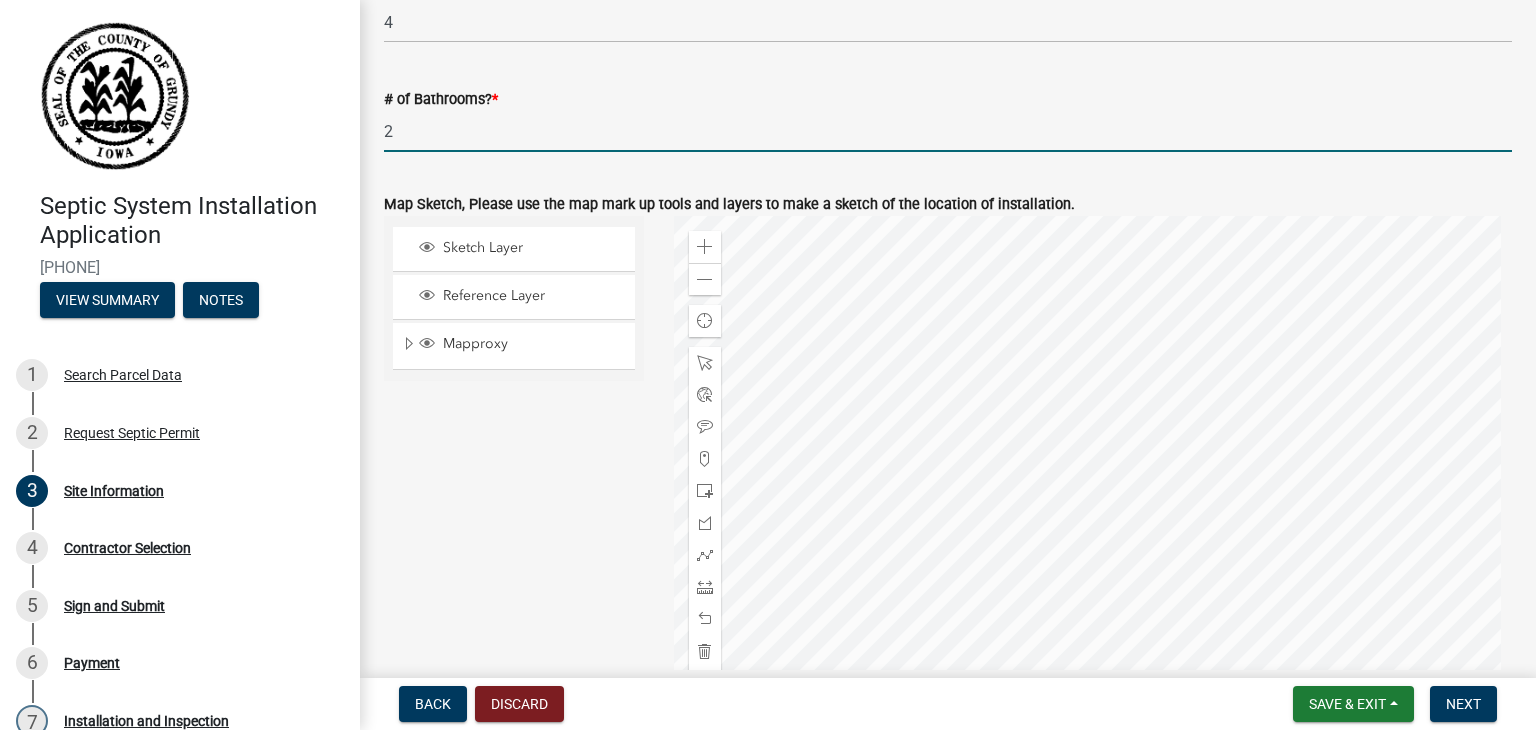 scroll, scrollTop: 416, scrollLeft: 0, axis: vertical 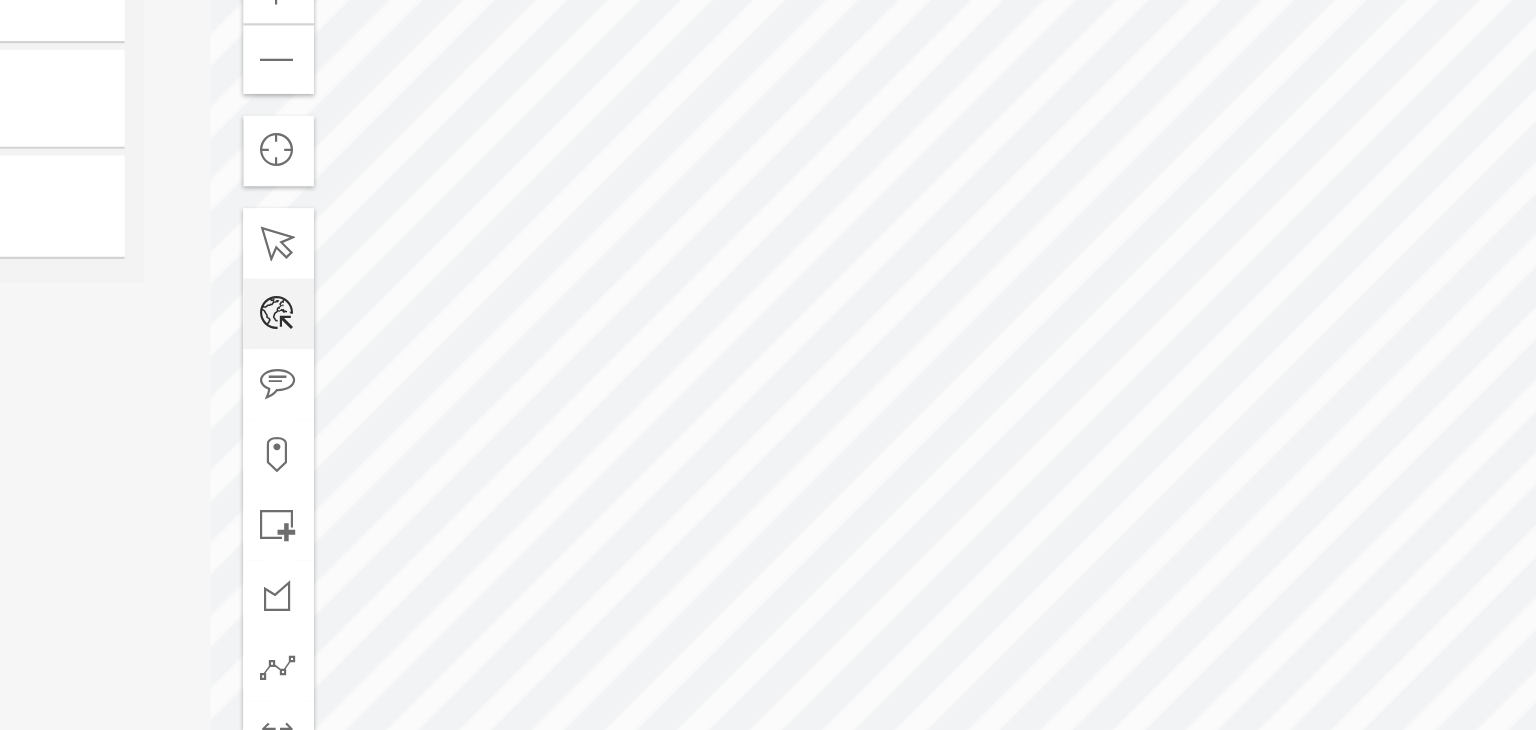 type on "2" 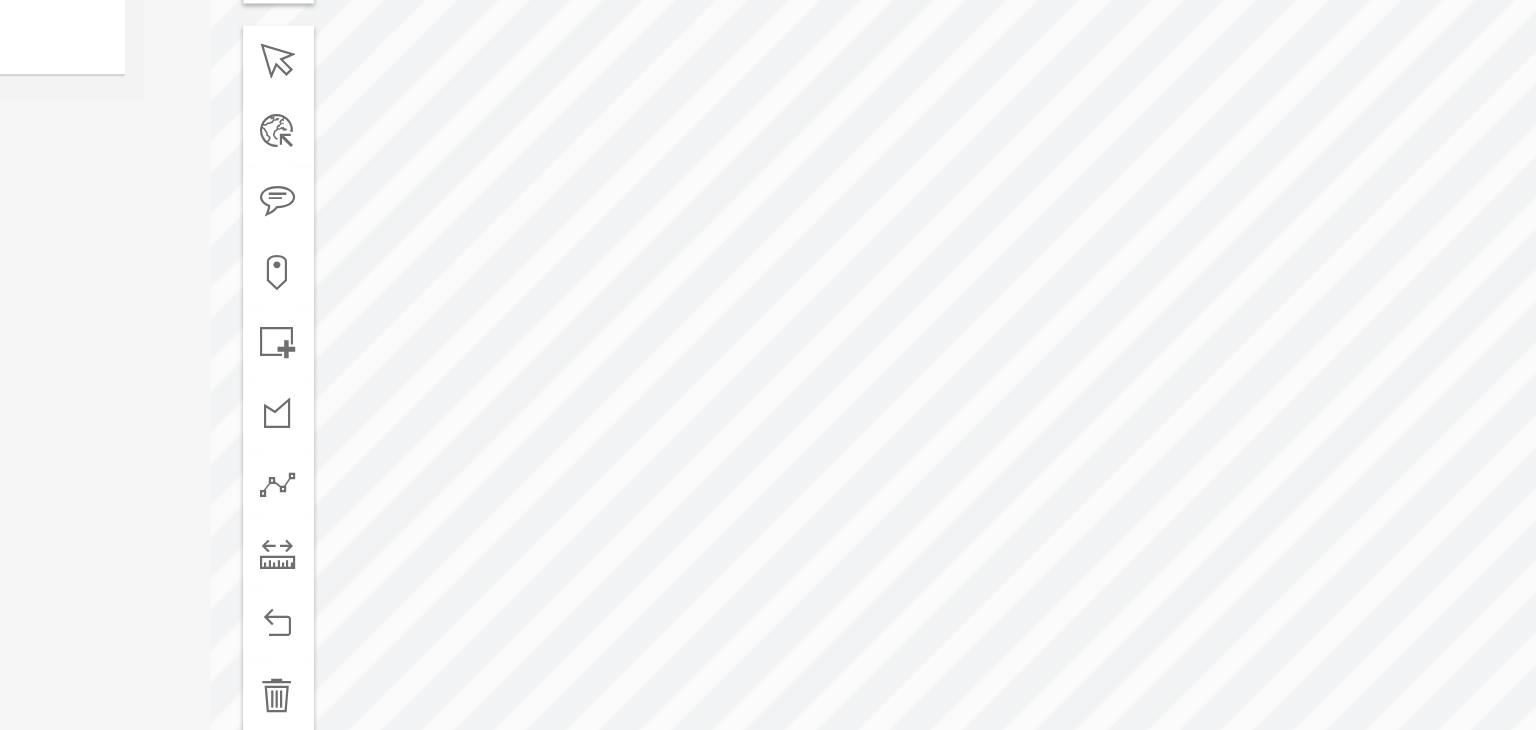 scroll, scrollTop: 500, scrollLeft: 0, axis: vertical 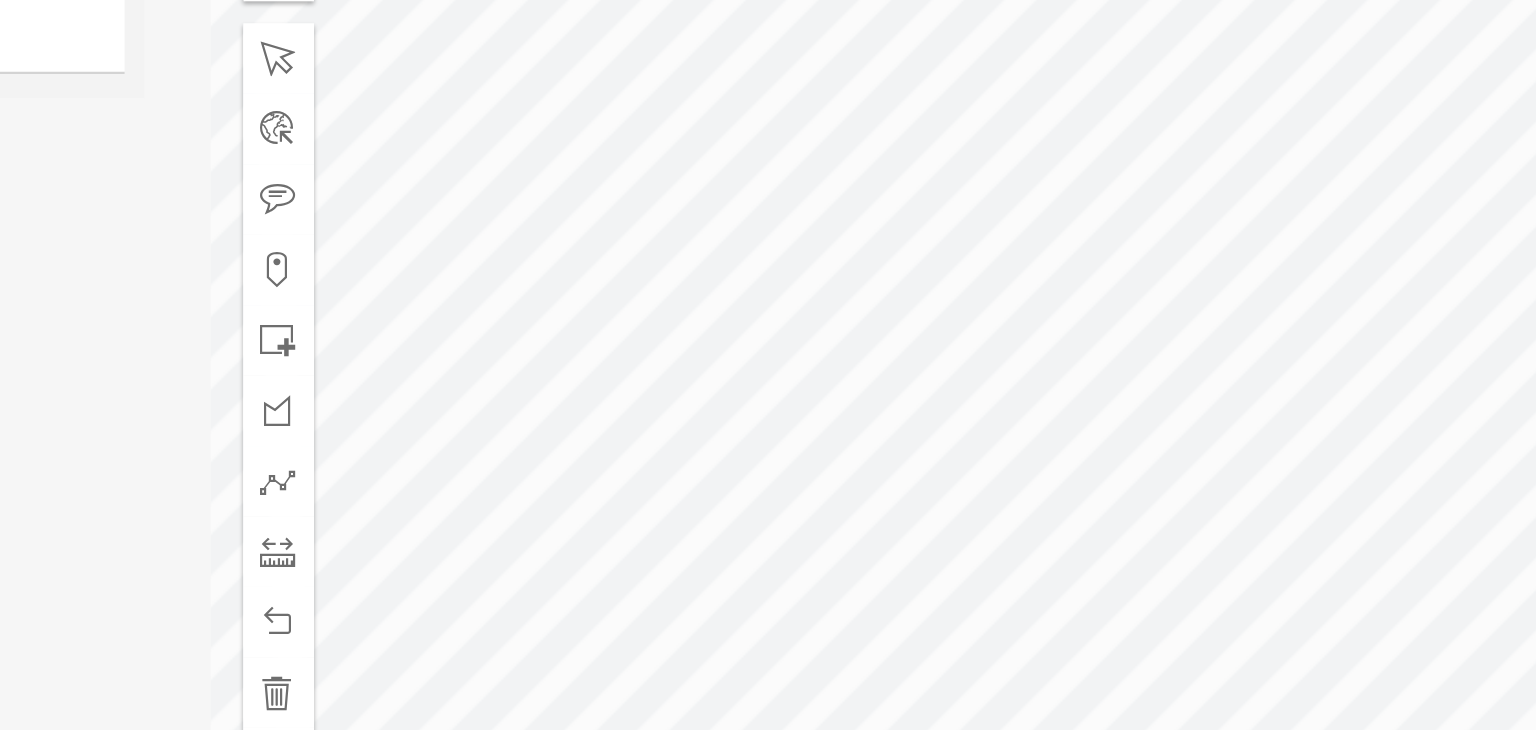 click 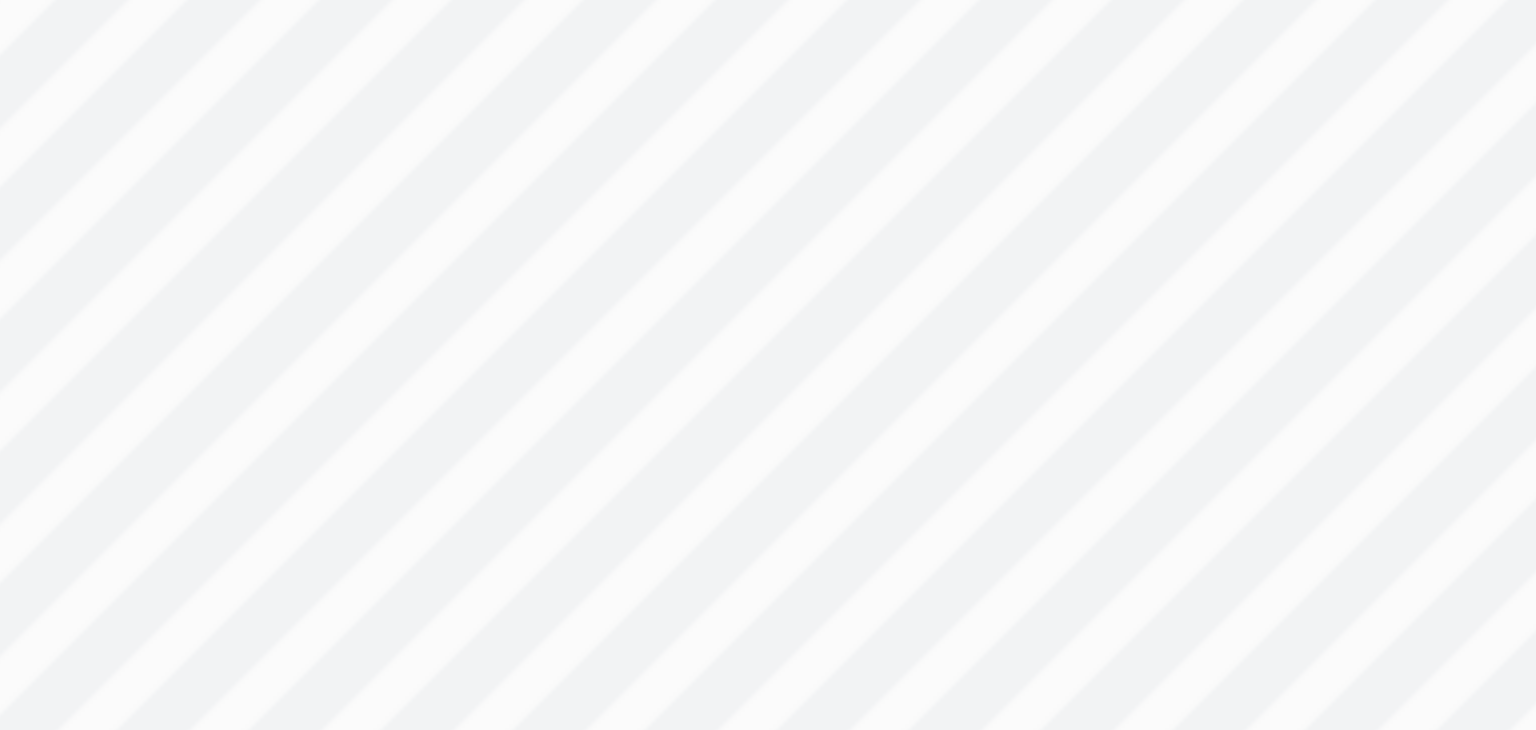 scroll, scrollTop: 2, scrollLeft: 0, axis: vertical 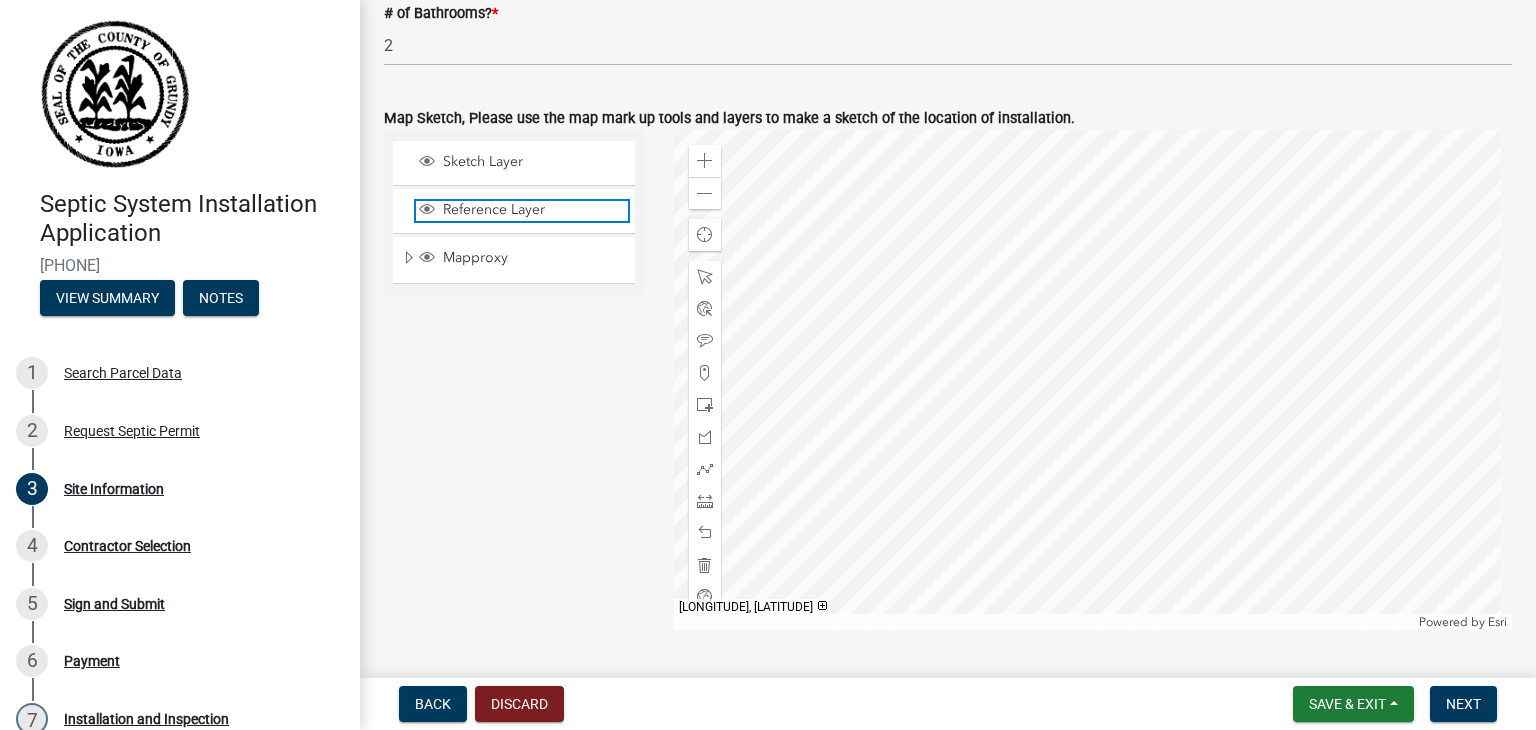 click on "Reference Layer" at bounding box center (533, 210) 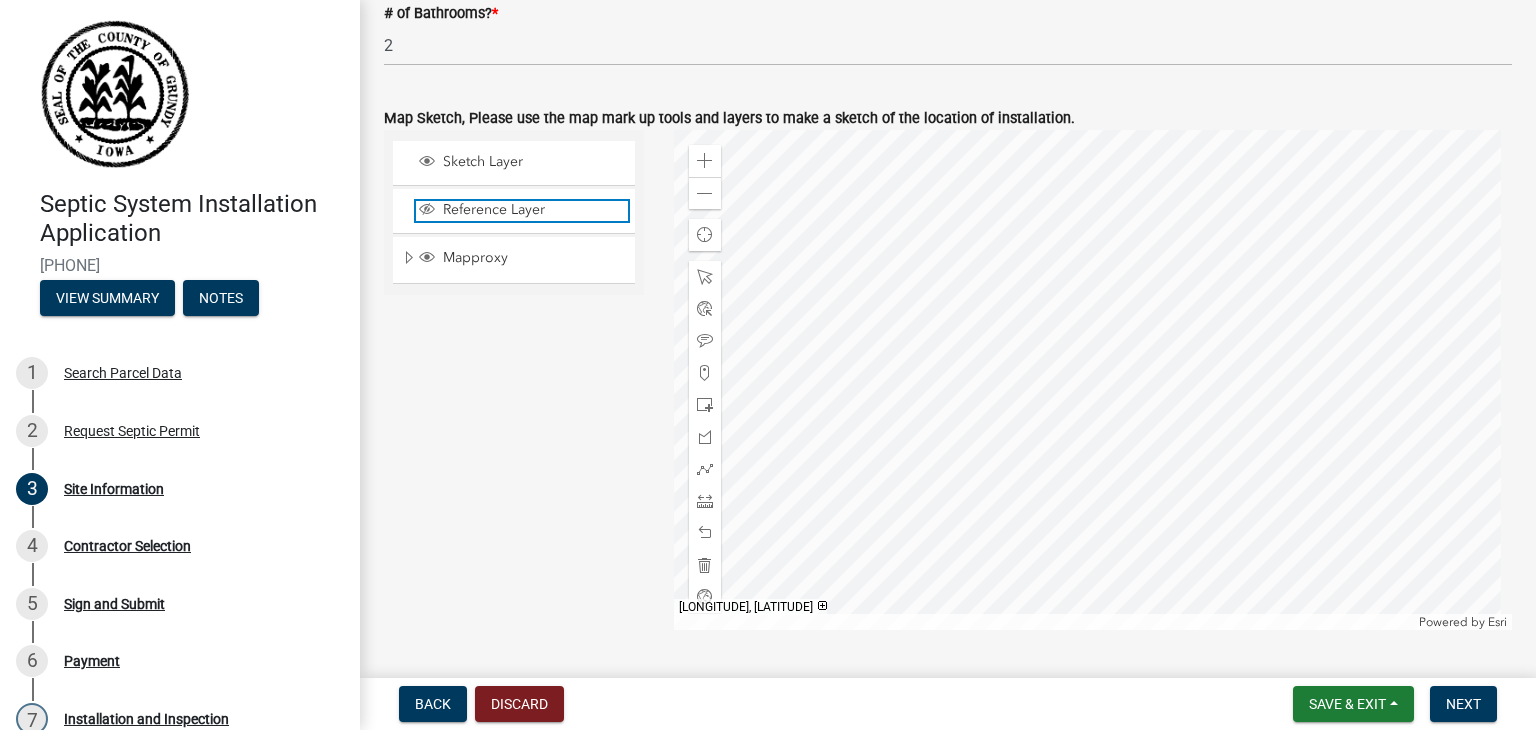 click on "Reference Layer" at bounding box center (533, 210) 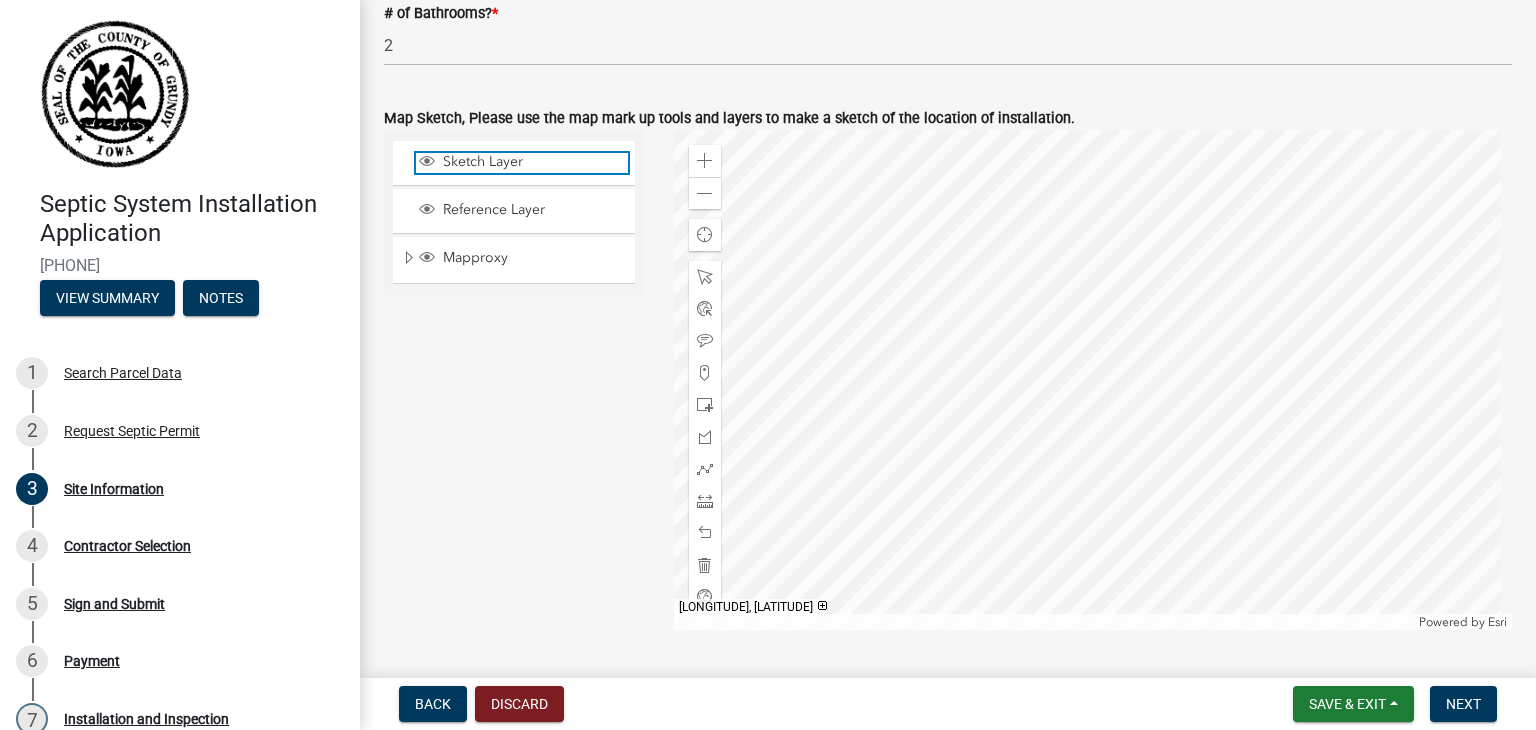 click on "Sketch Layer" at bounding box center (533, 162) 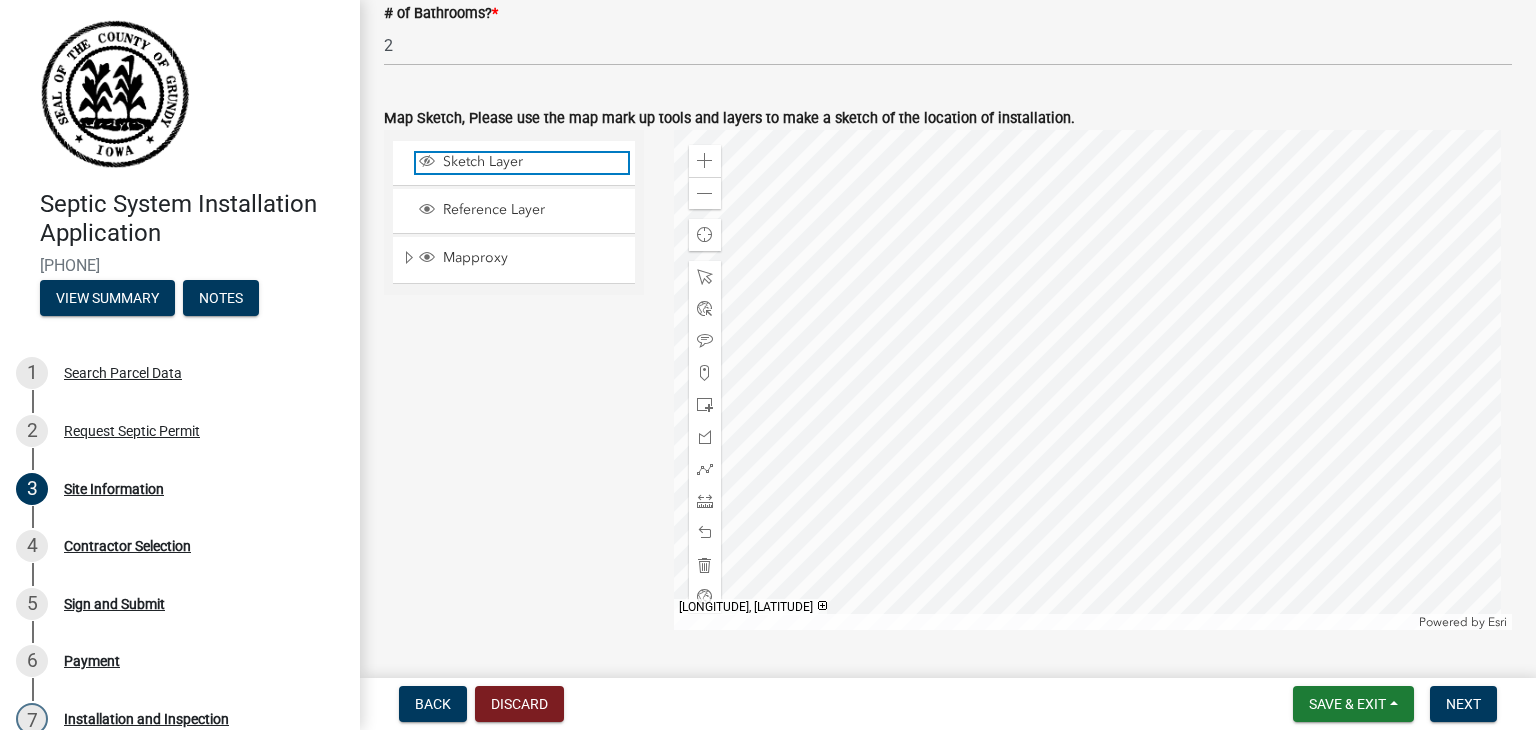 click on "Sketch Layer" at bounding box center [533, 162] 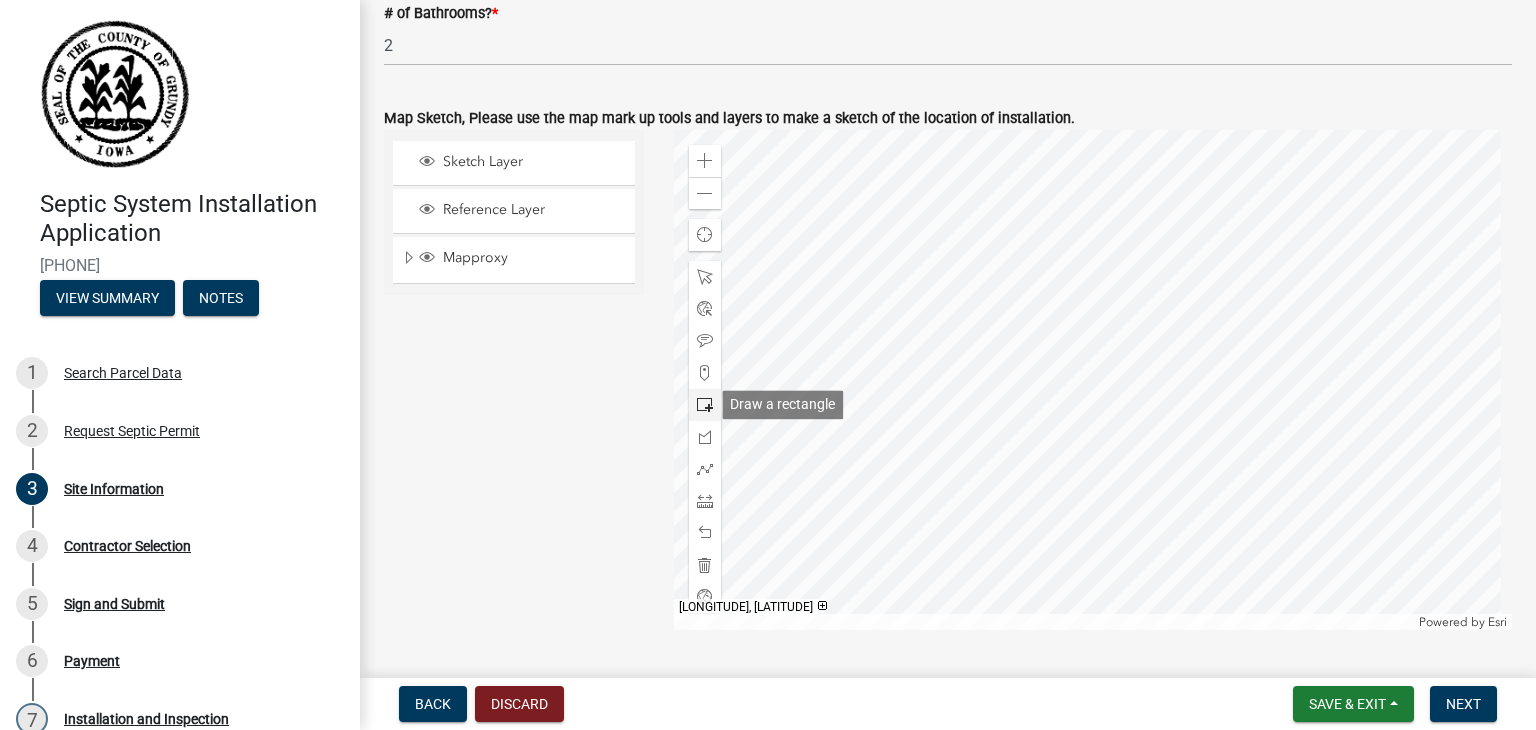 click 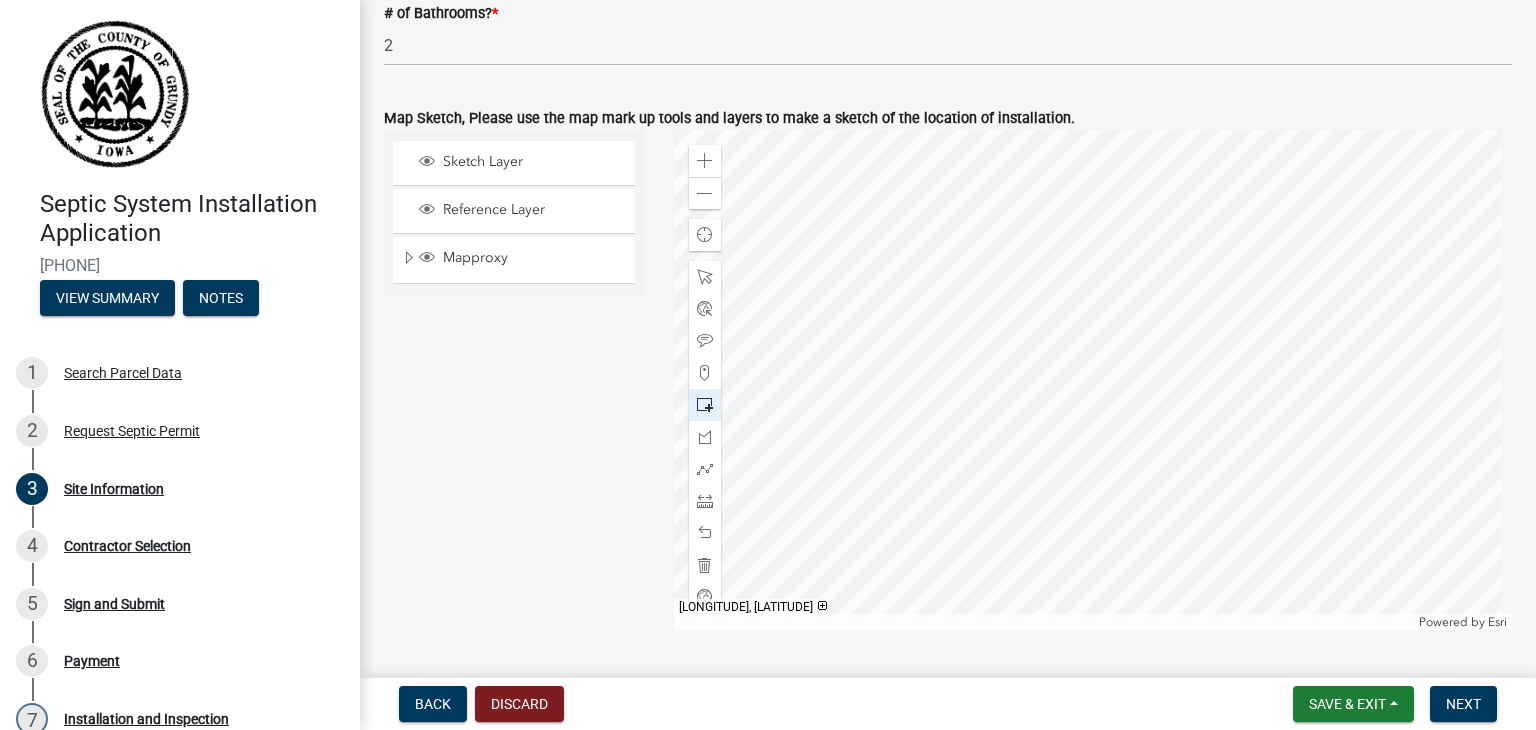 click 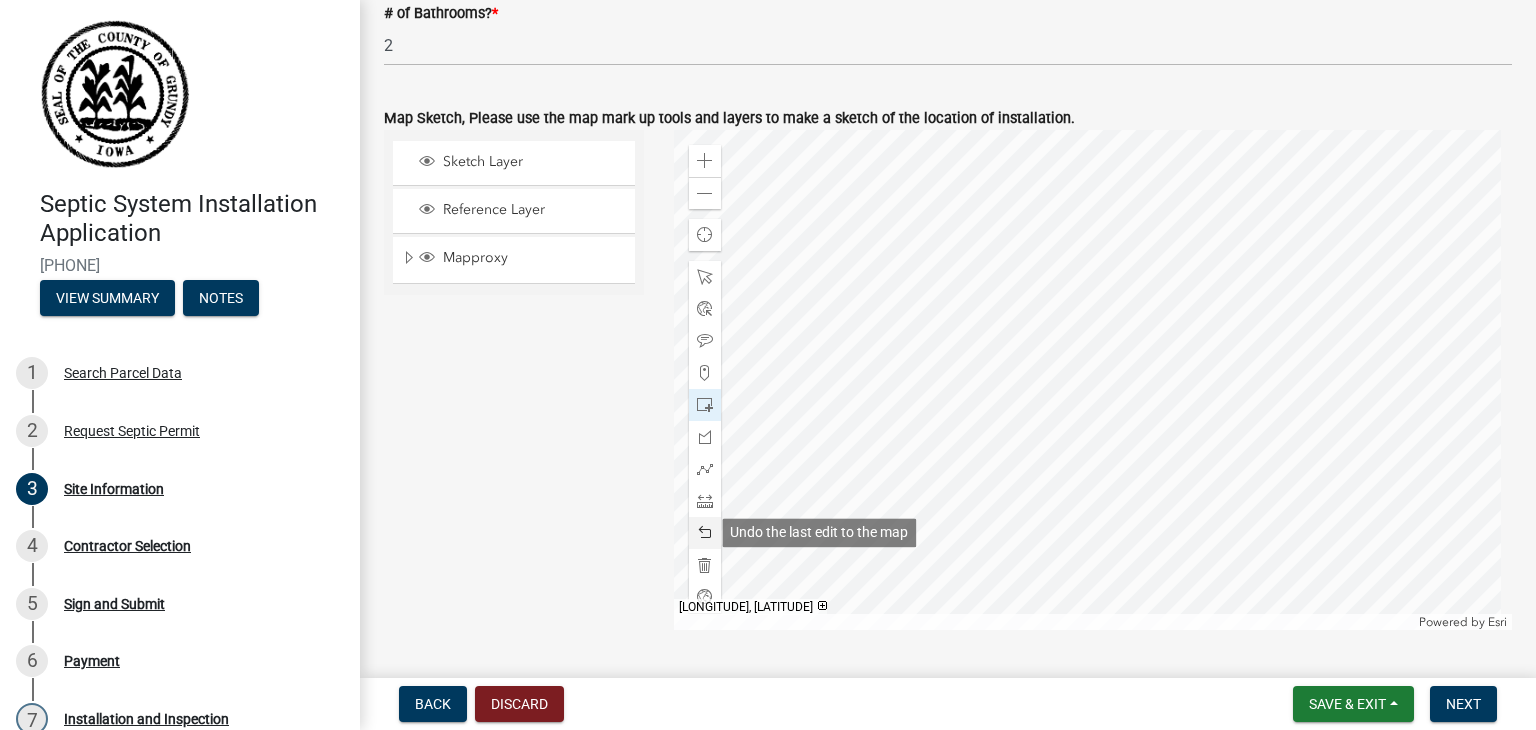 click 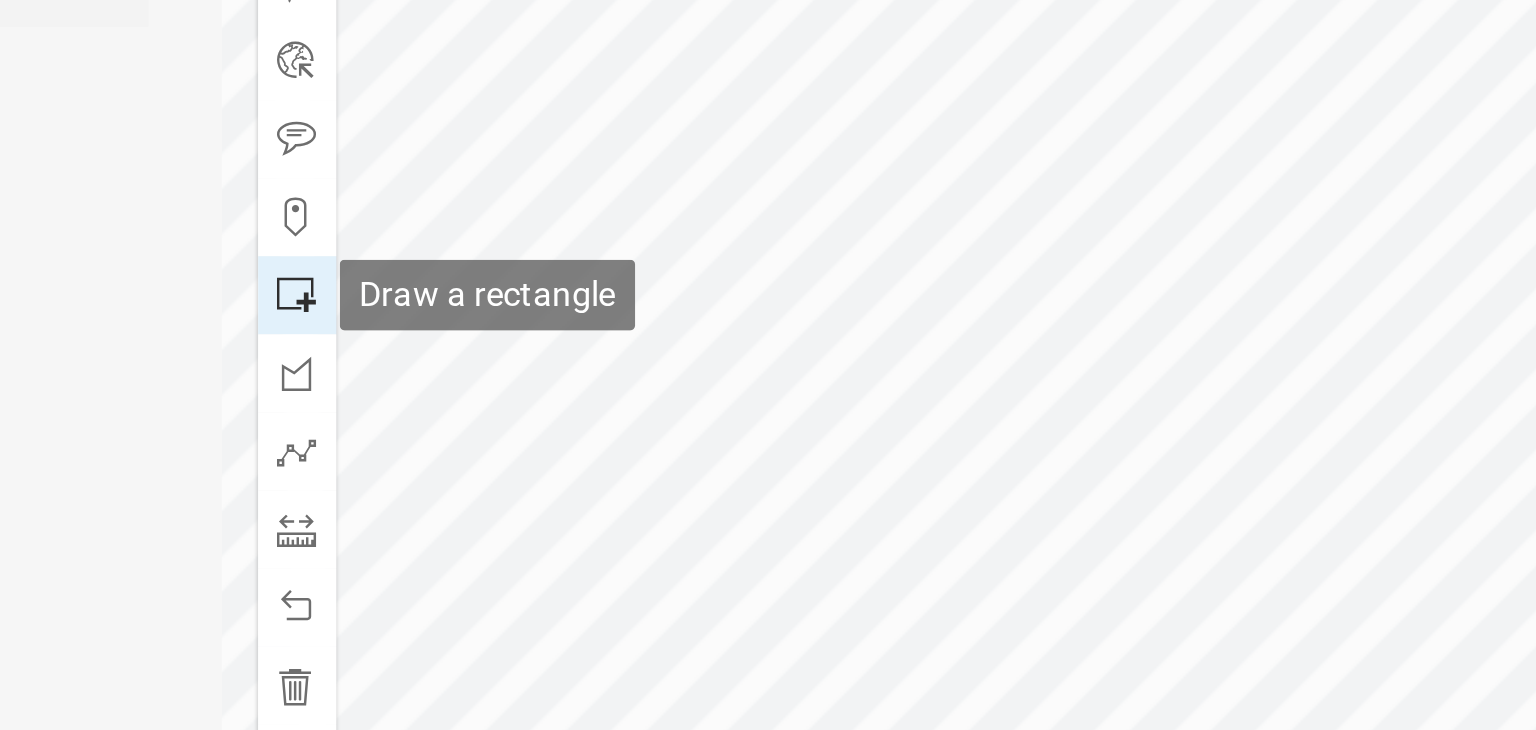 click 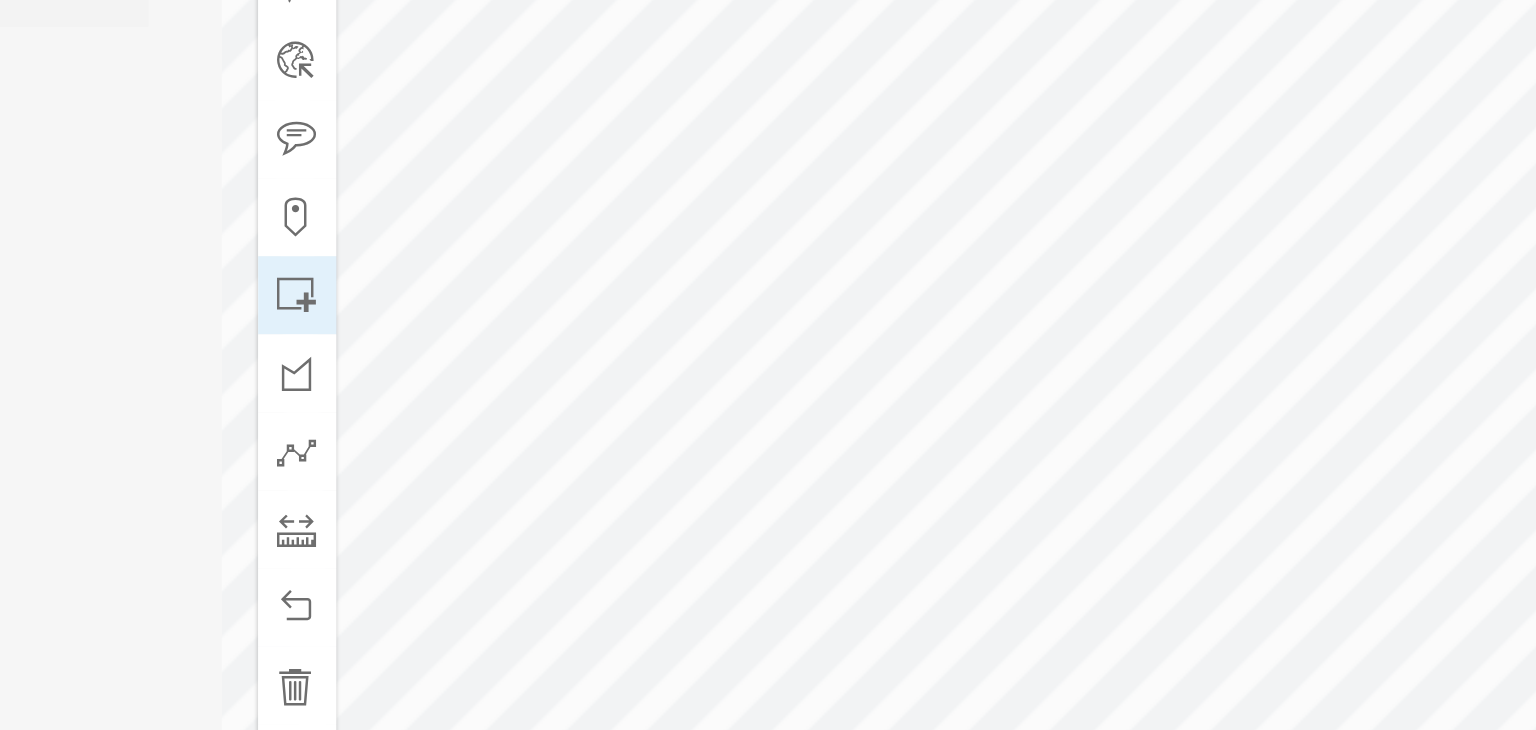 click 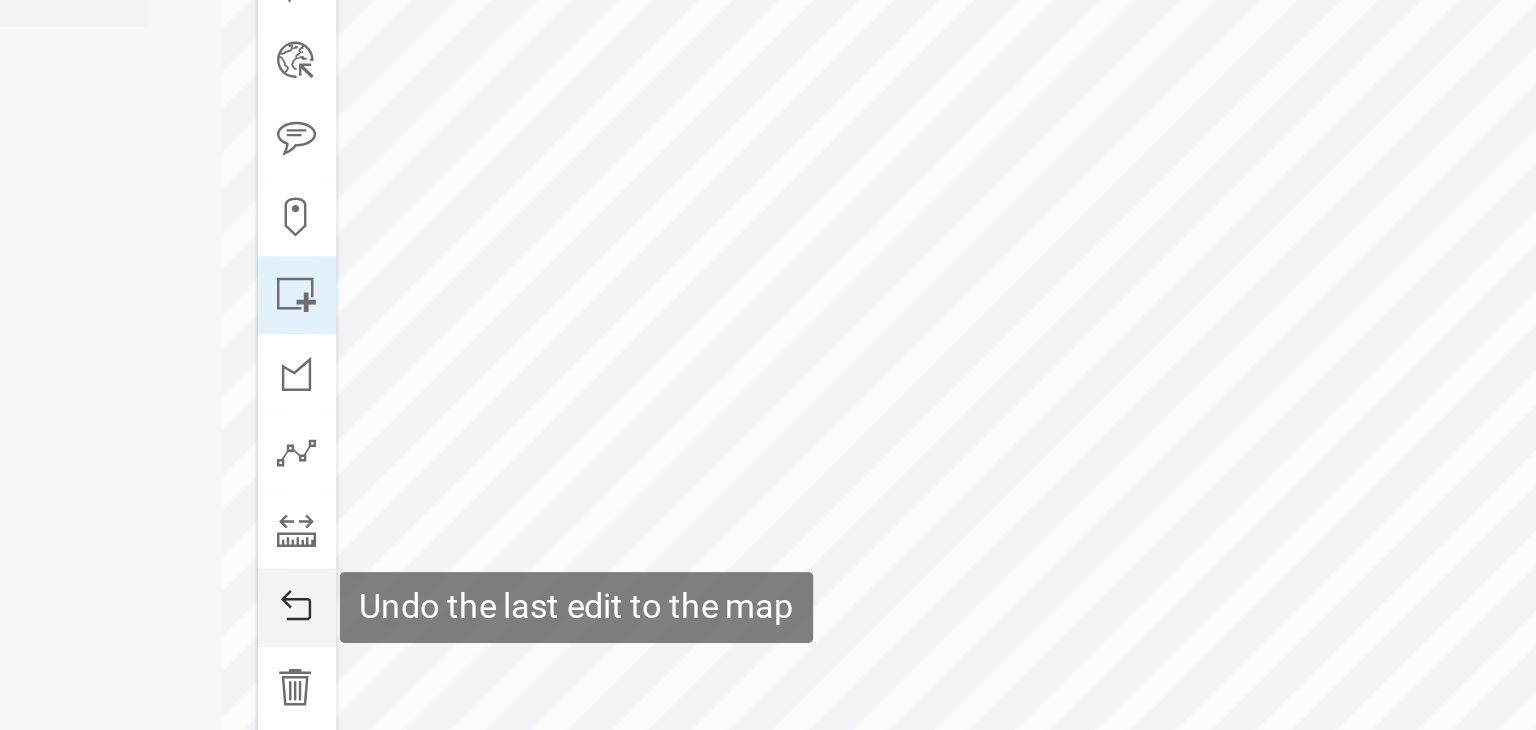 click 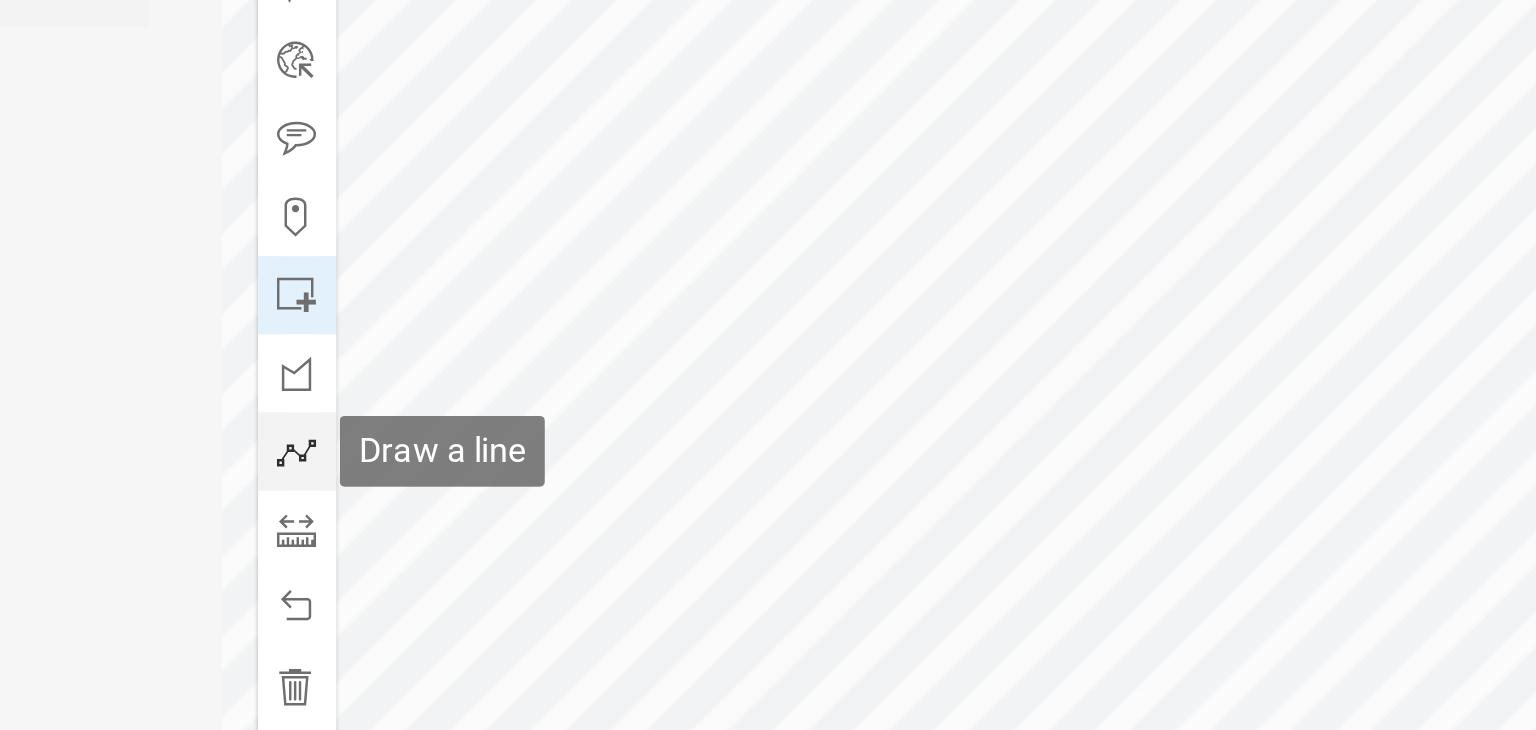 scroll, scrollTop: 0, scrollLeft: 0, axis: both 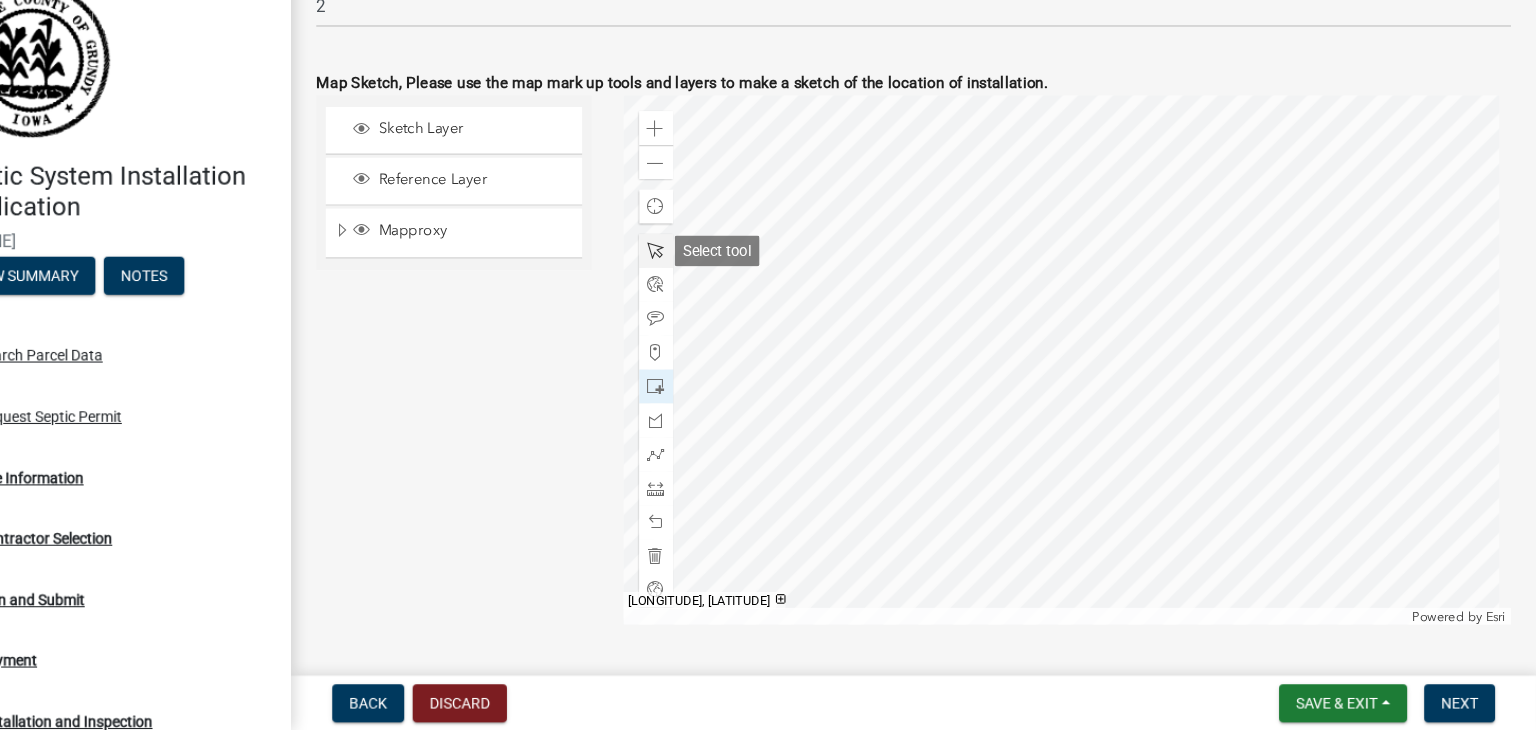 click 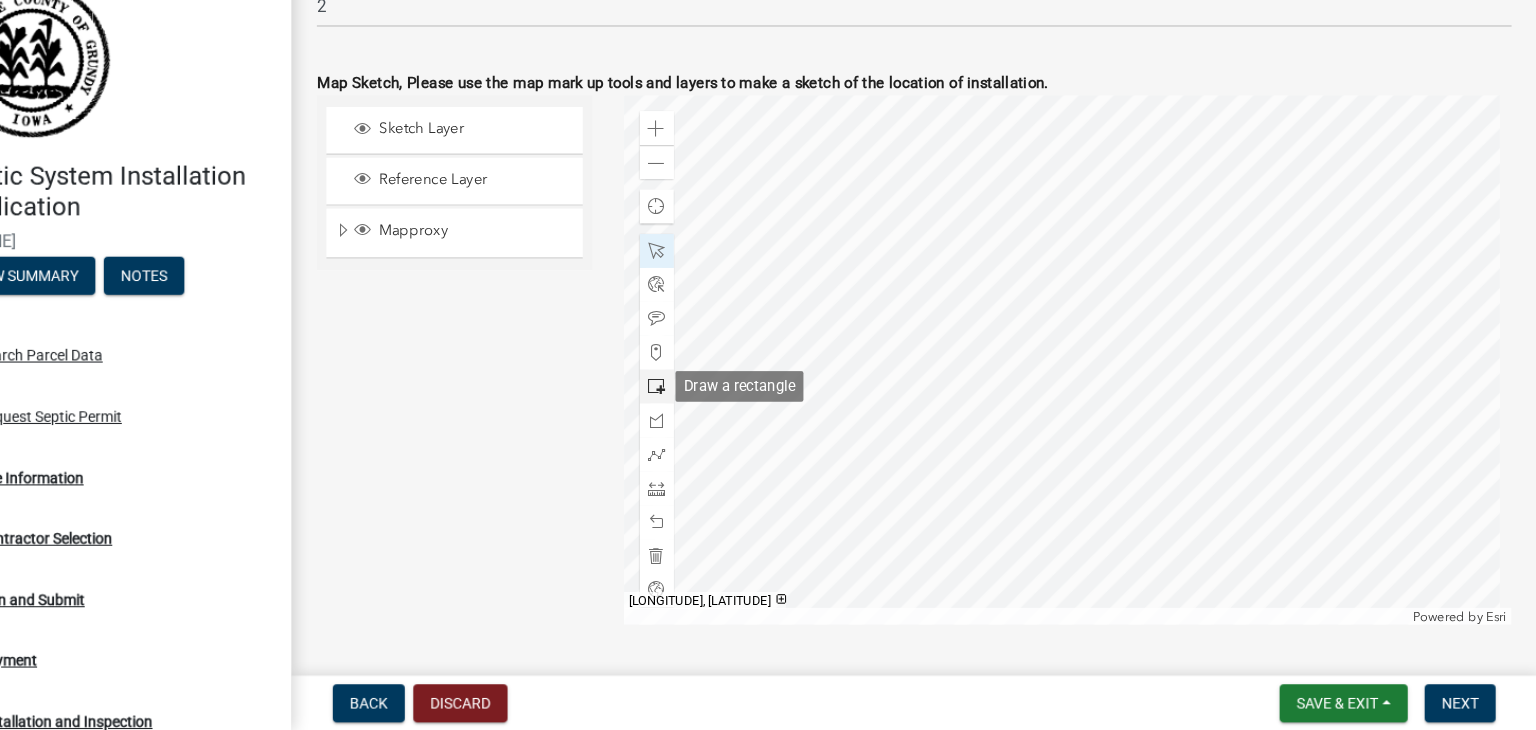 click 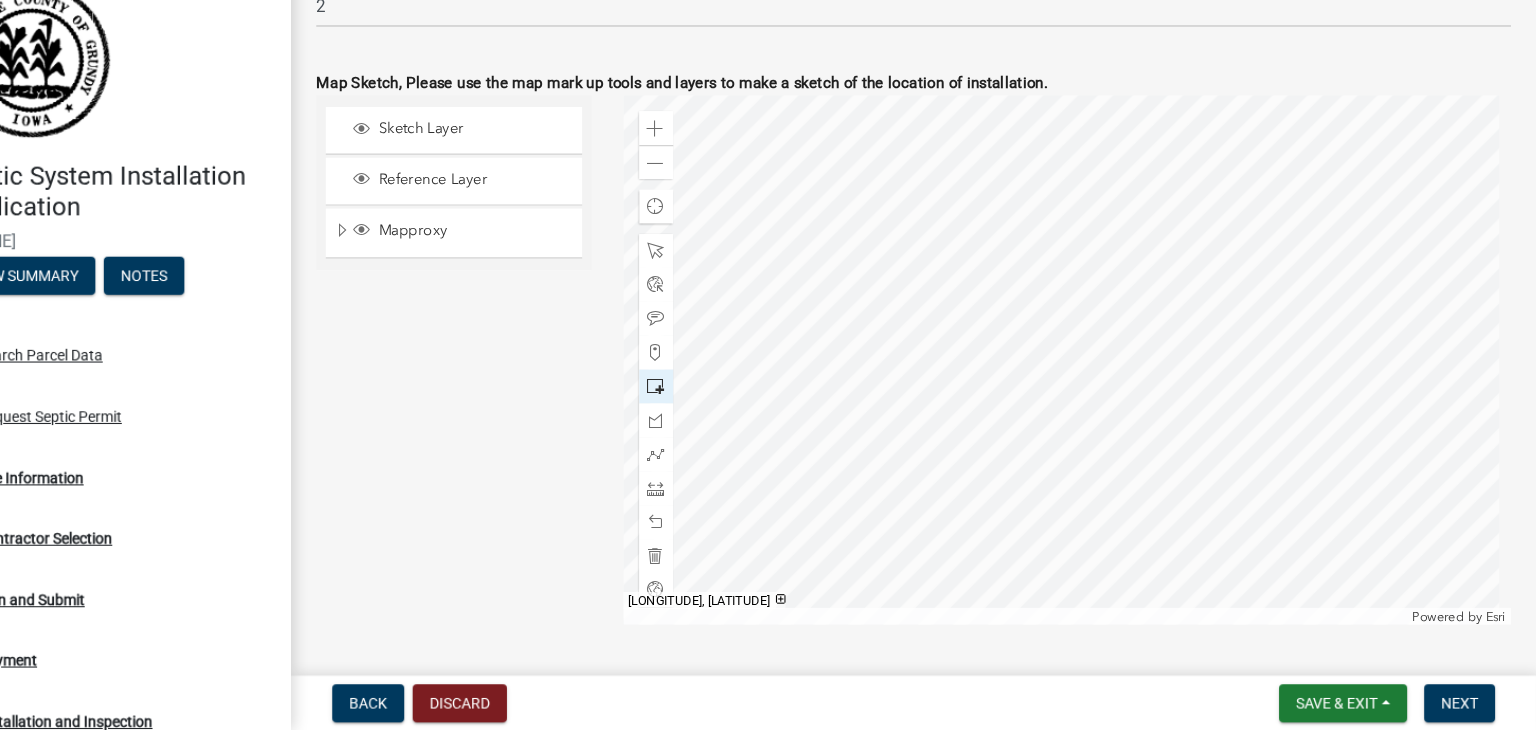 click 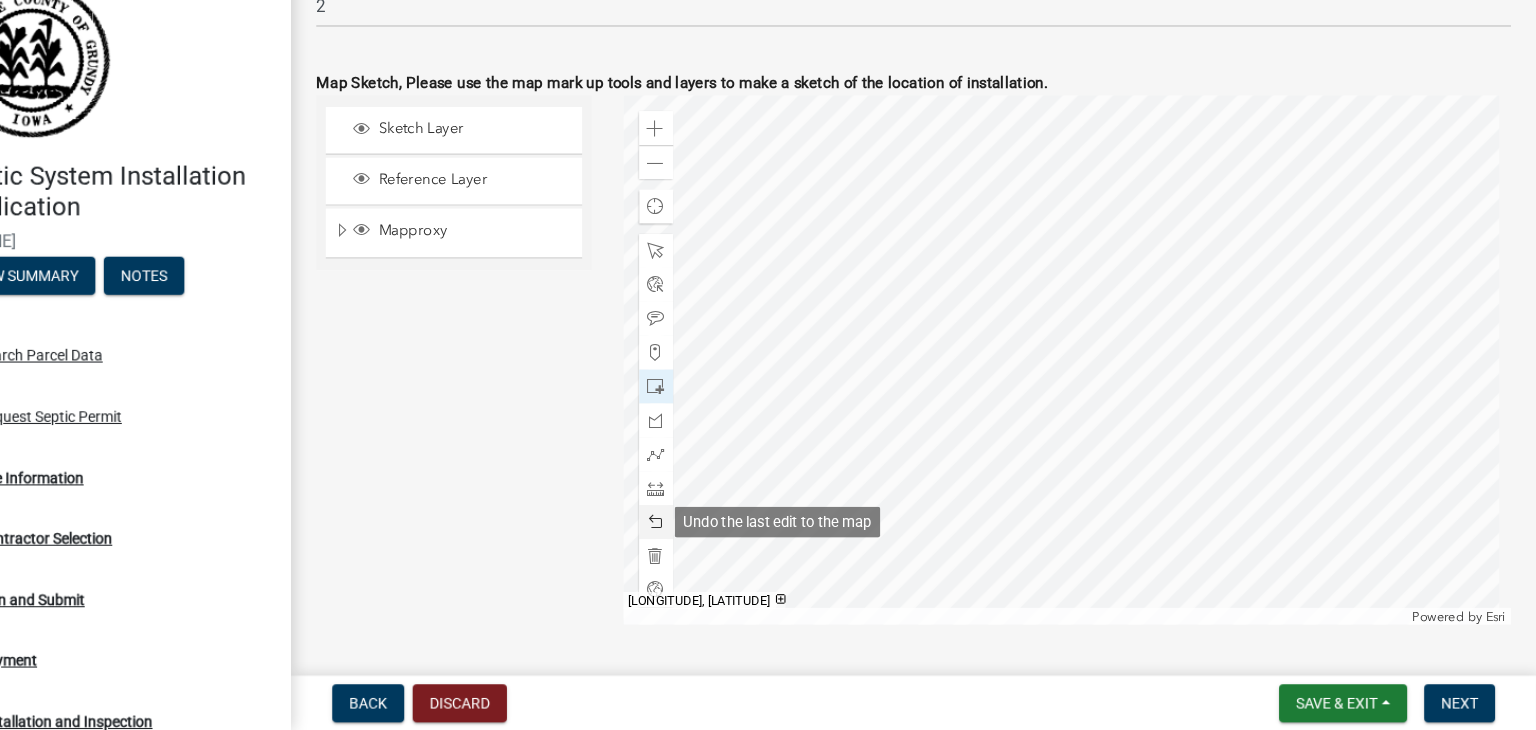 click 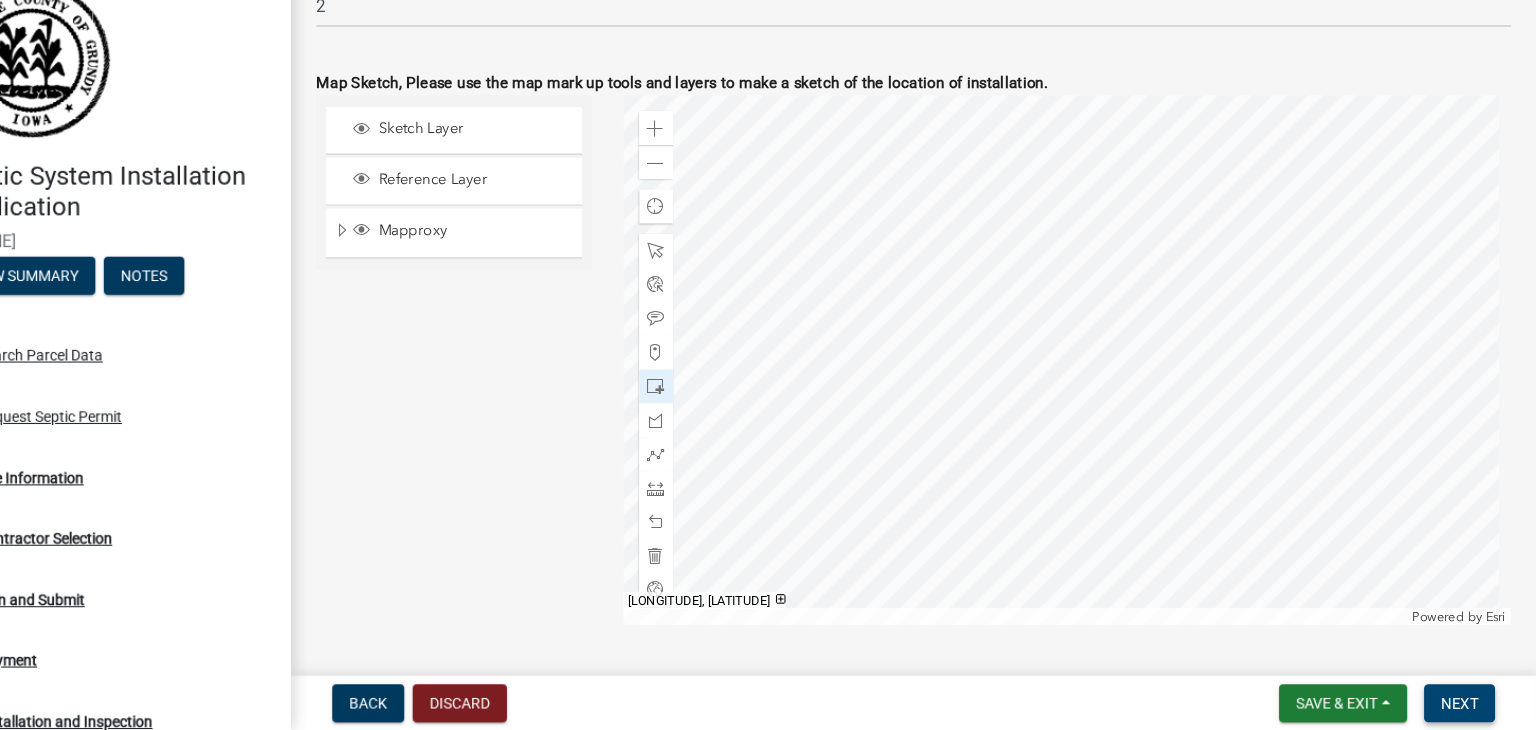 scroll, scrollTop: 0, scrollLeft: 0, axis: both 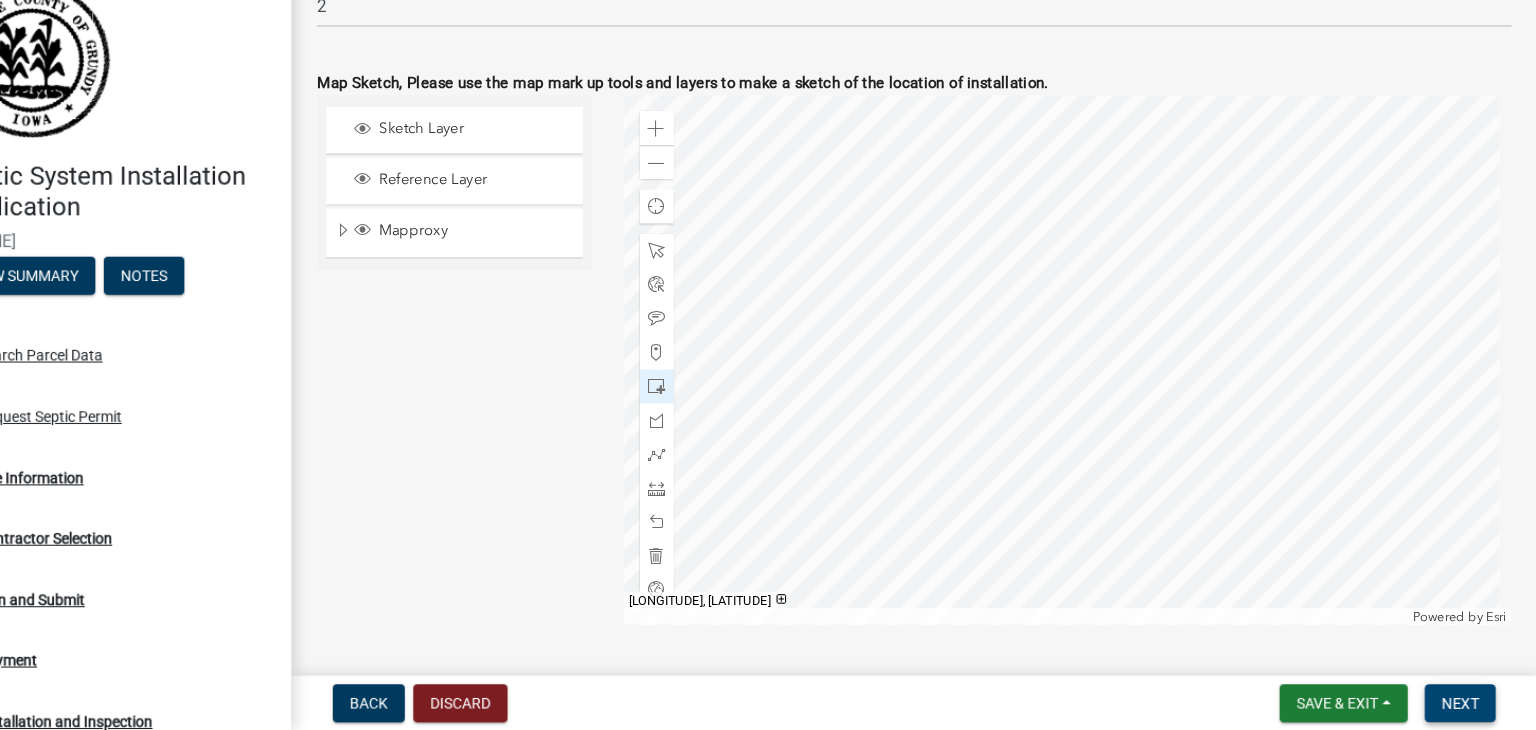 click on "Next" at bounding box center (1463, 704) 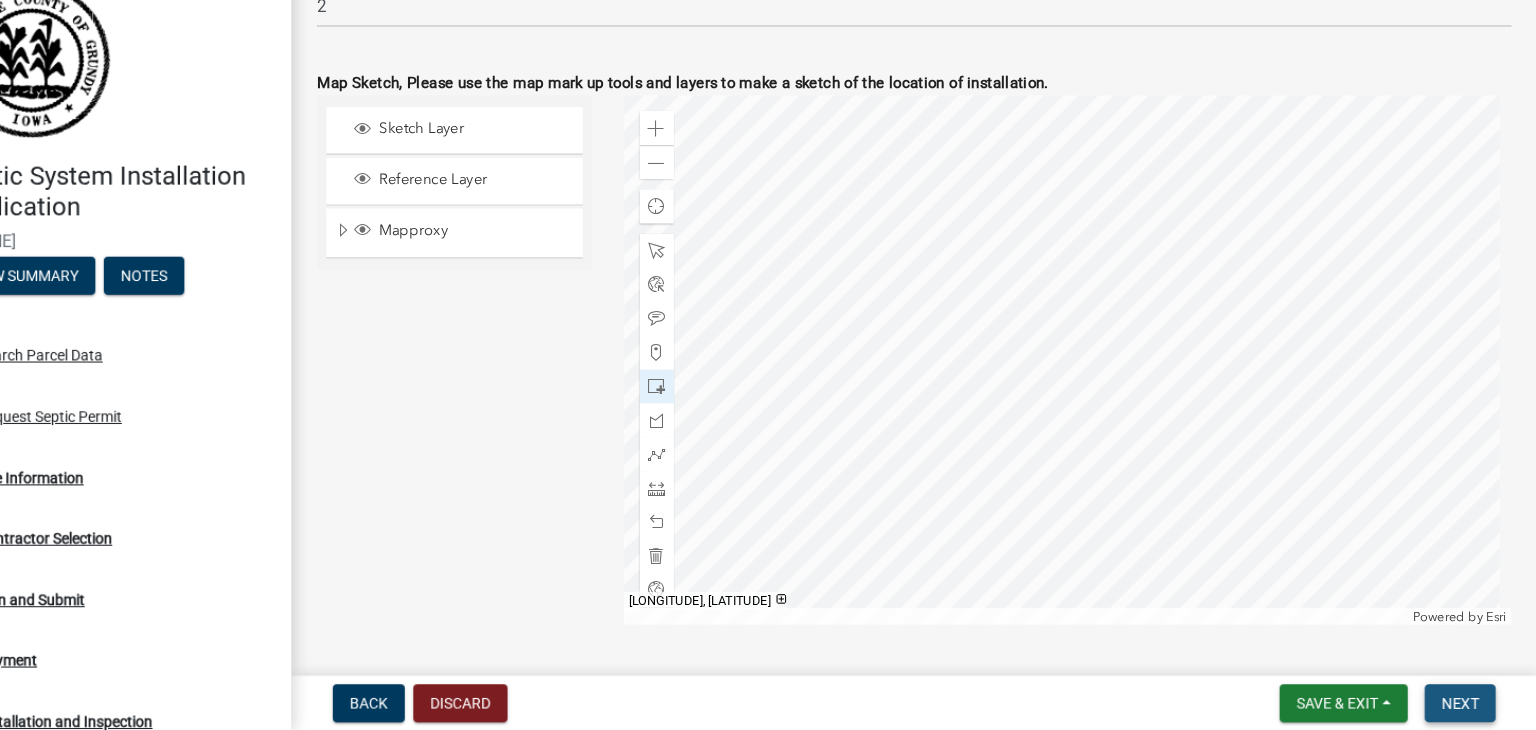 scroll, scrollTop: 0, scrollLeft: 0, axis: both 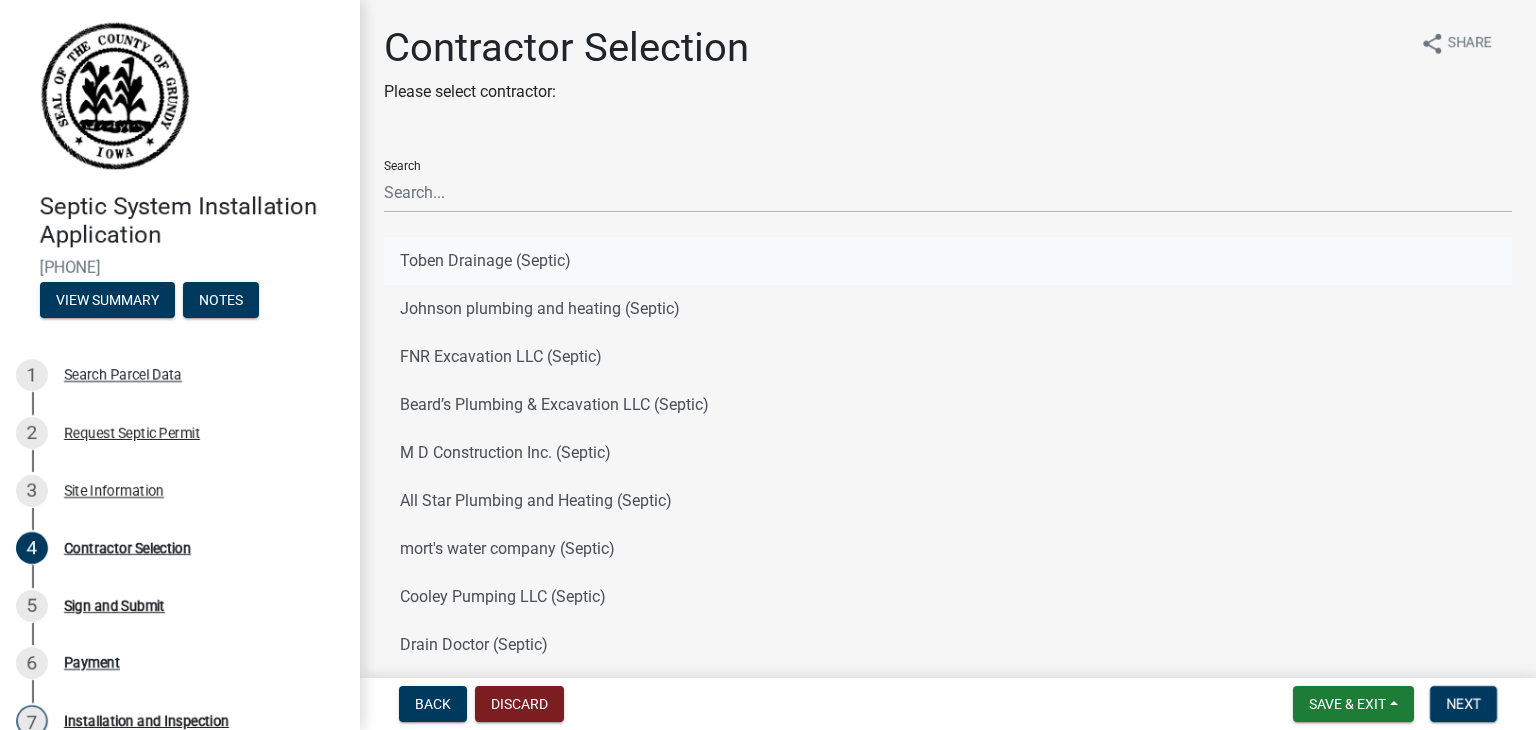 click on "Toben Drainage (Septic)" 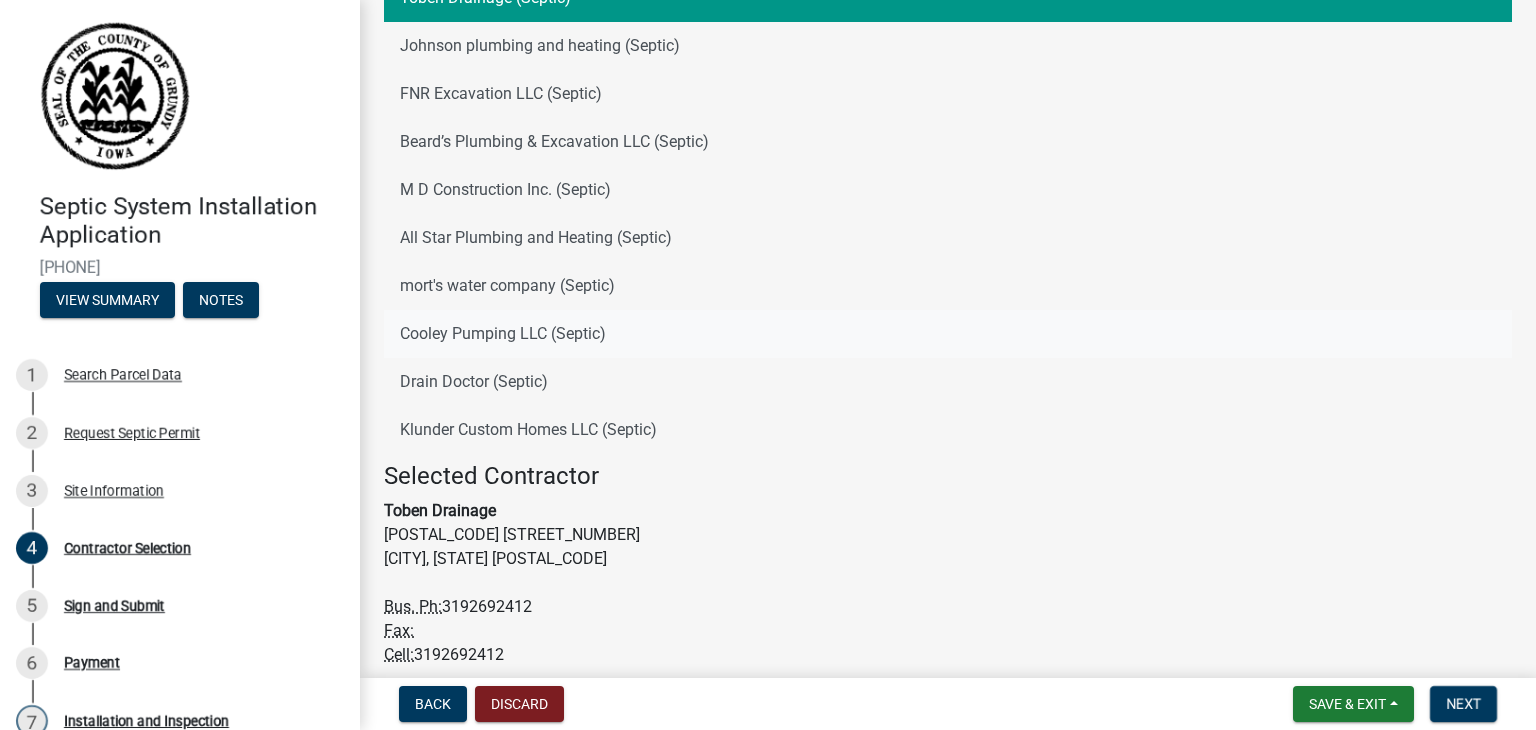 scroll, scrollTop: 206, scrollLeft: 0, axis: vertical 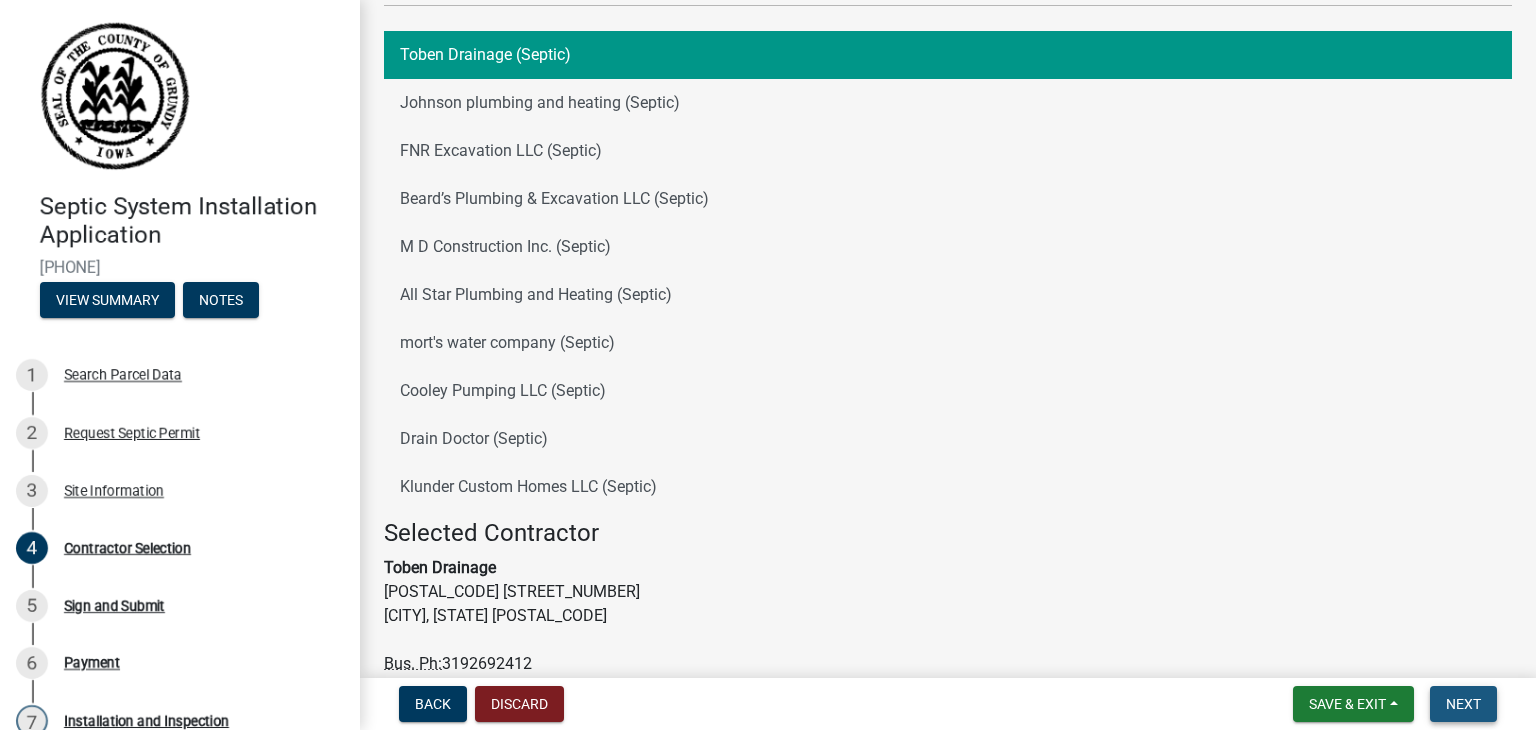 click on "Next" at bounding box center [1463, 704] 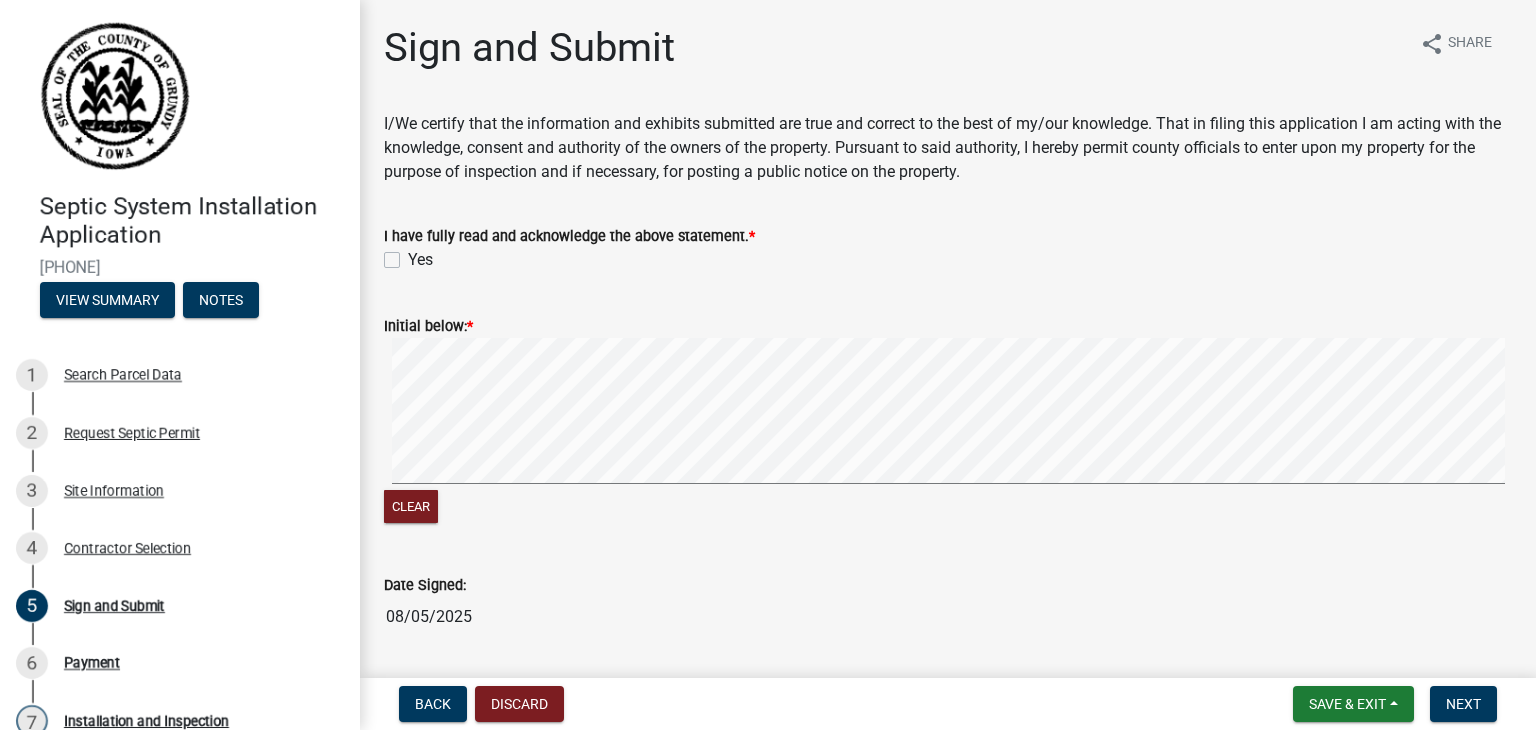 click on "Yes" 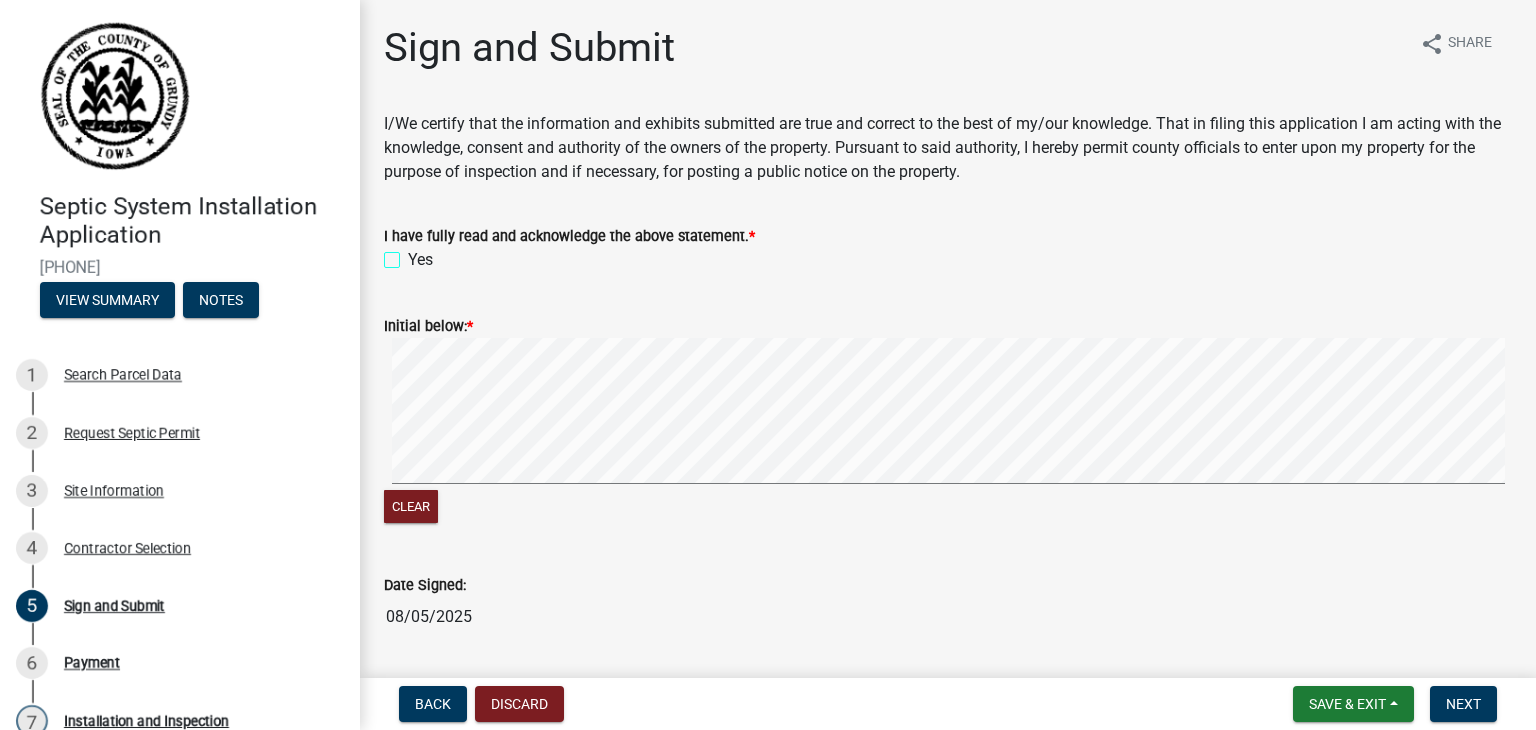click on "Yes" at bounding box center [414, 254] 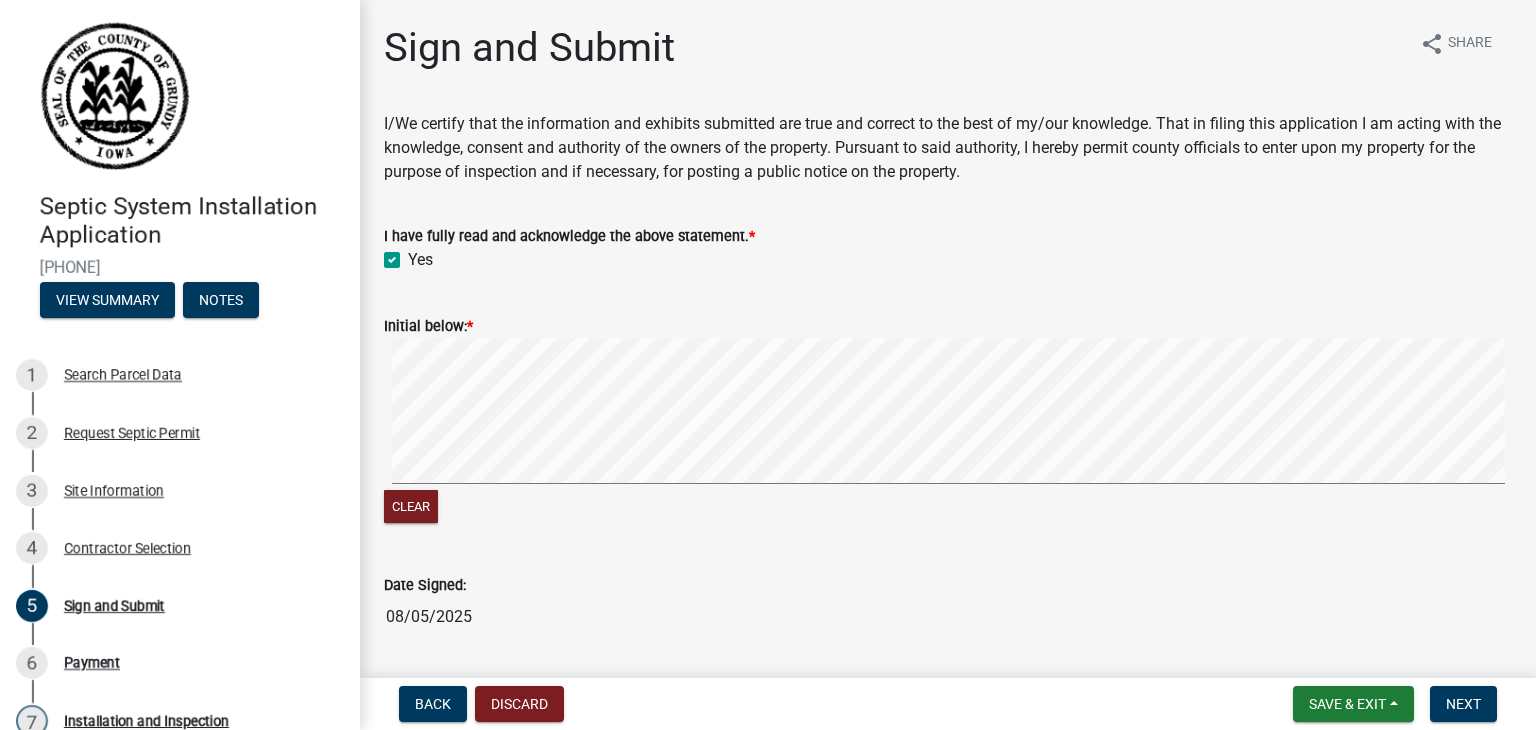 checkbox on "true" 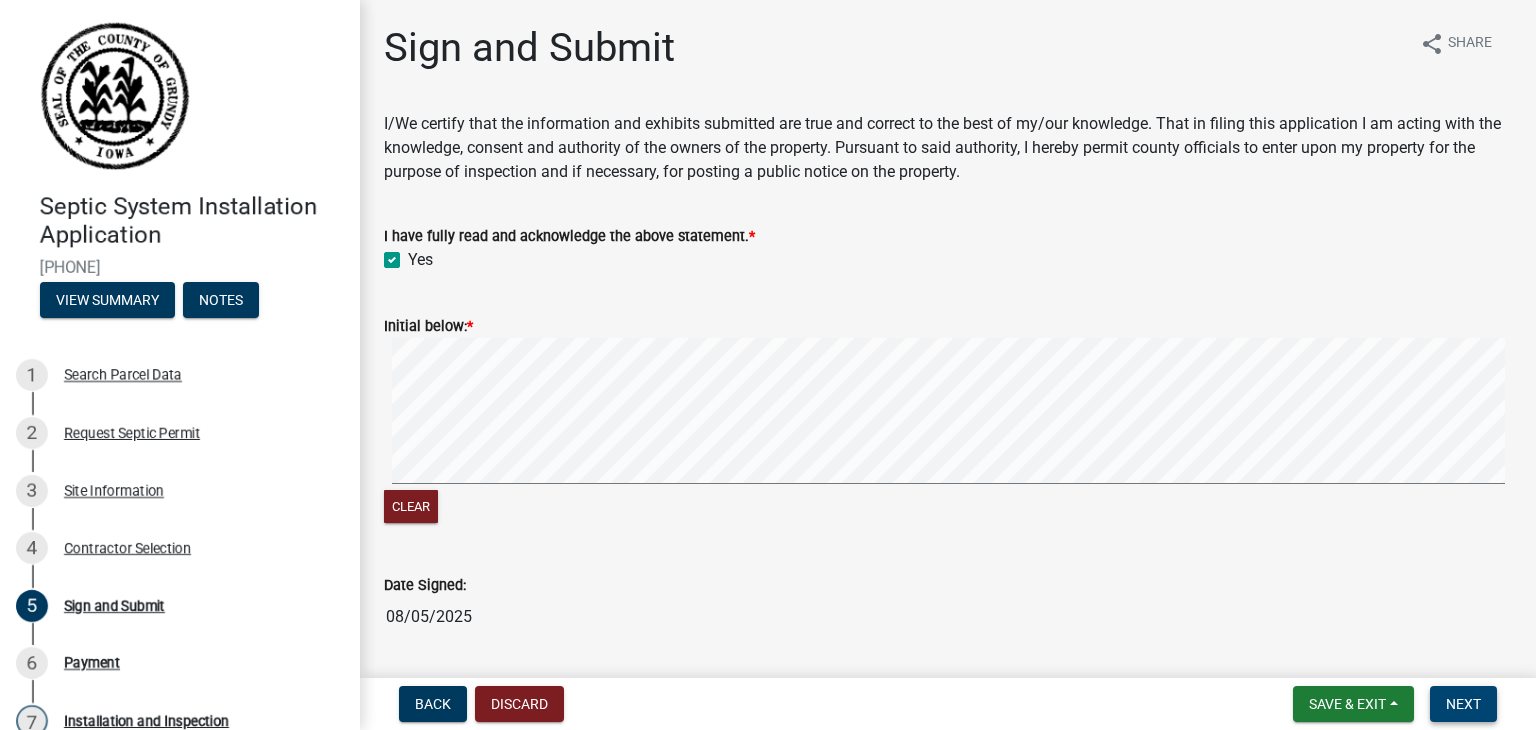 click on "Next" at bounding box center (1463, 704) 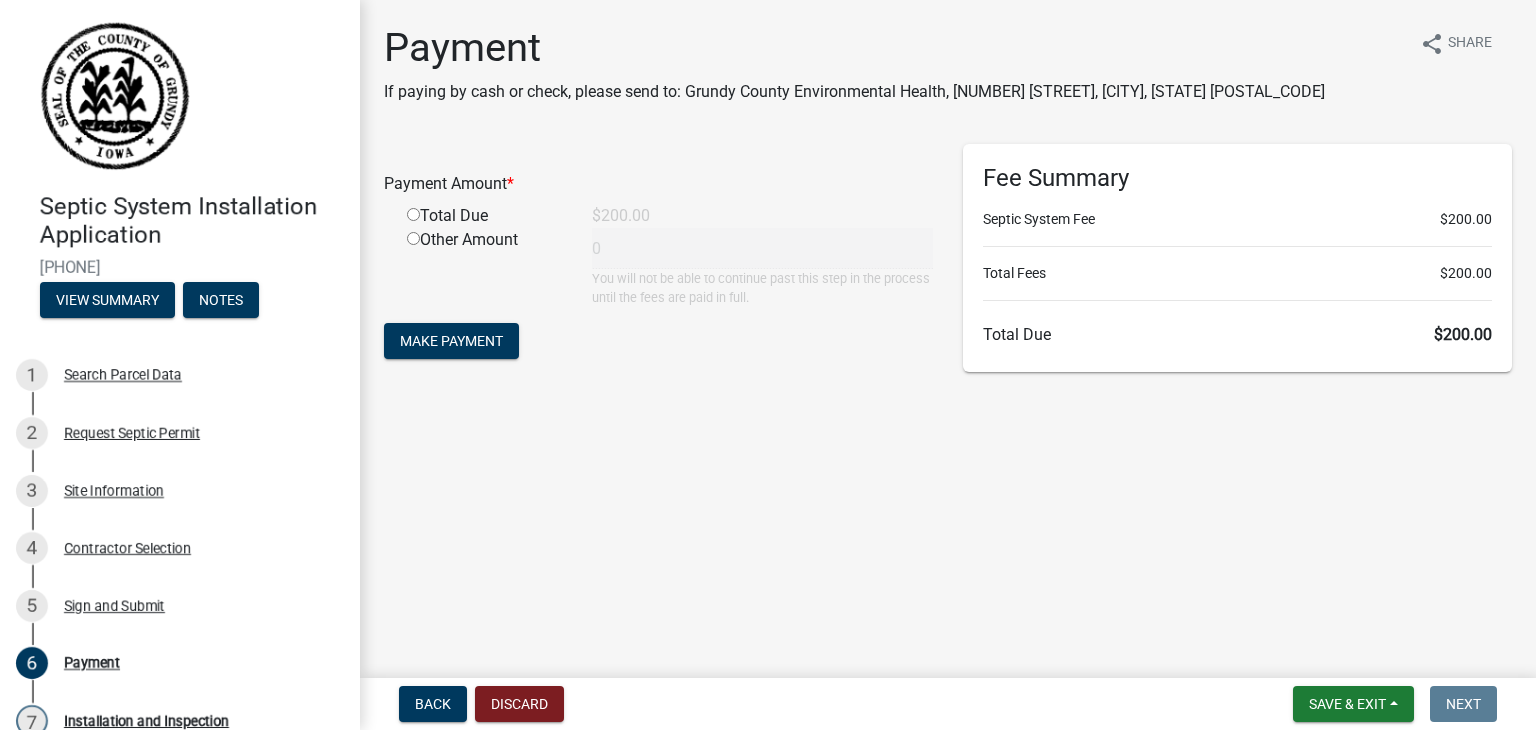 click on "Total Due" 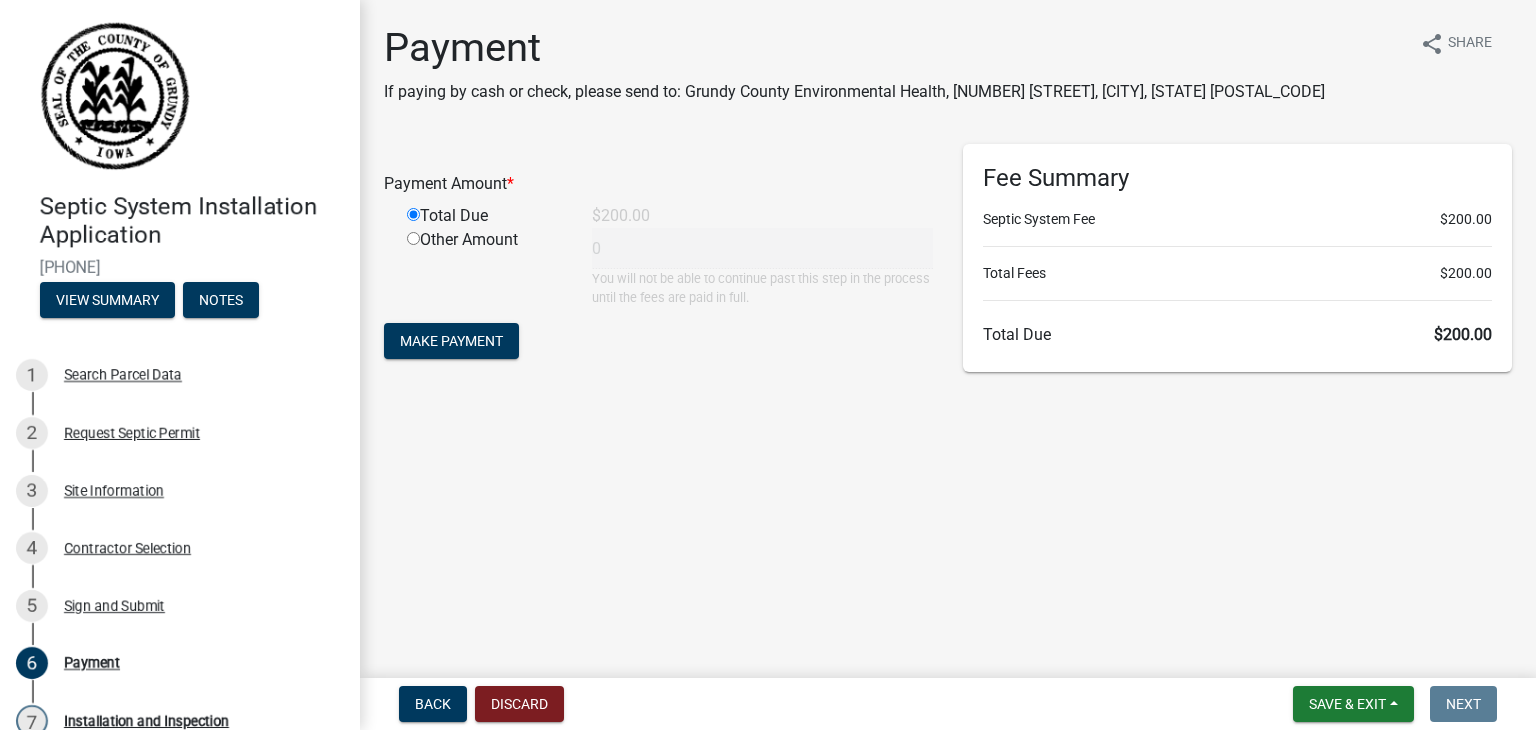 type on "200" 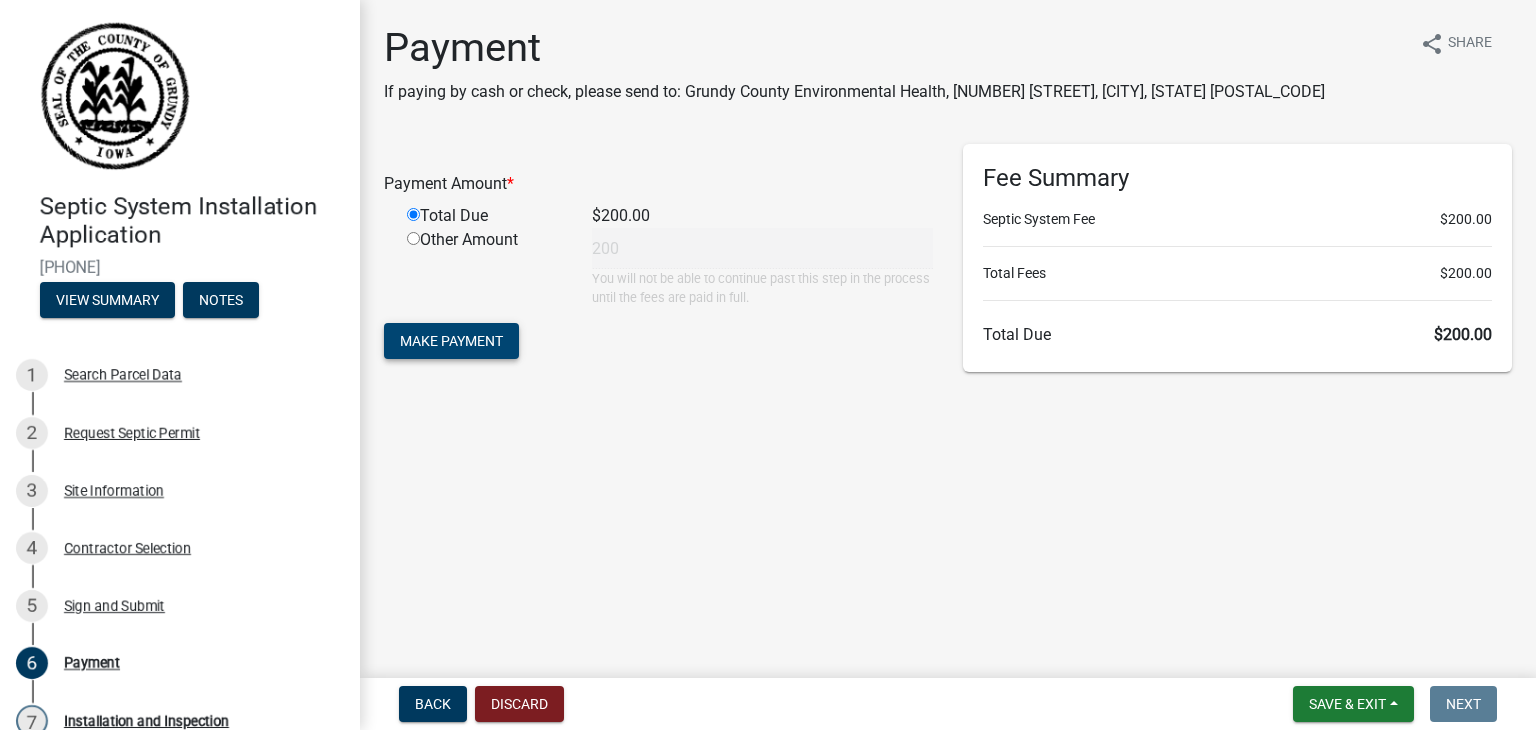 click on "Make Payment" 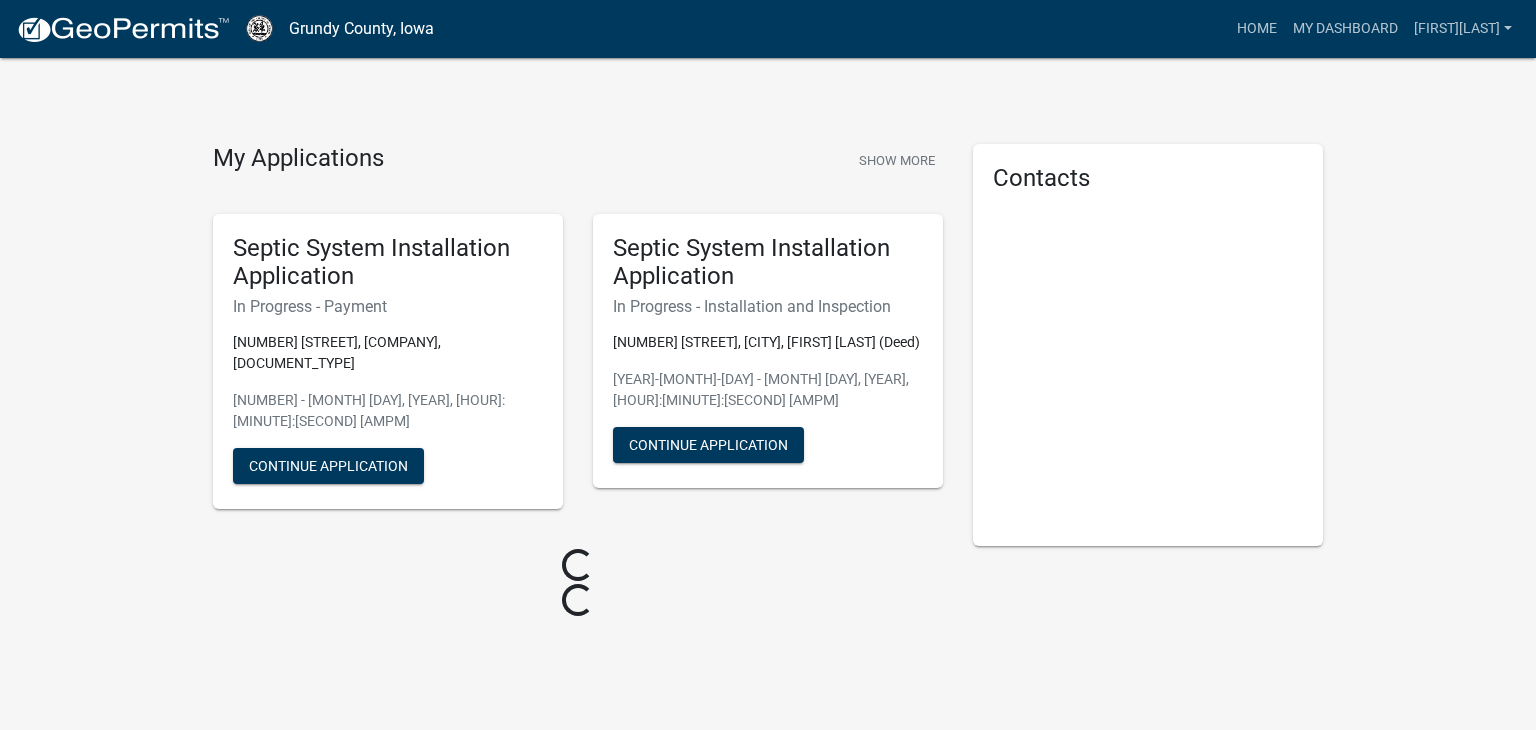 scroll, scrollTop: 0, scrollLeft: 0, axis: both 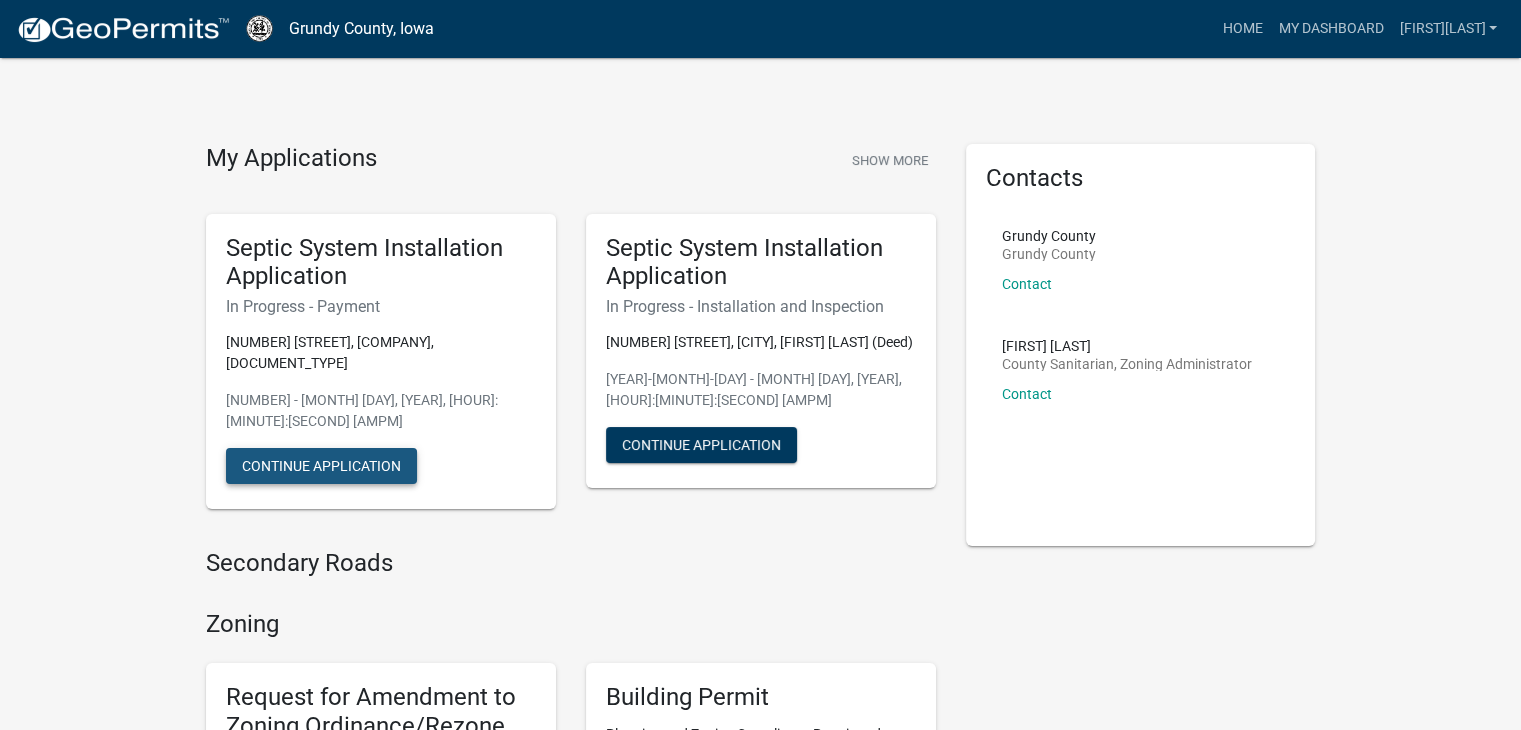 click on "Continue Application" 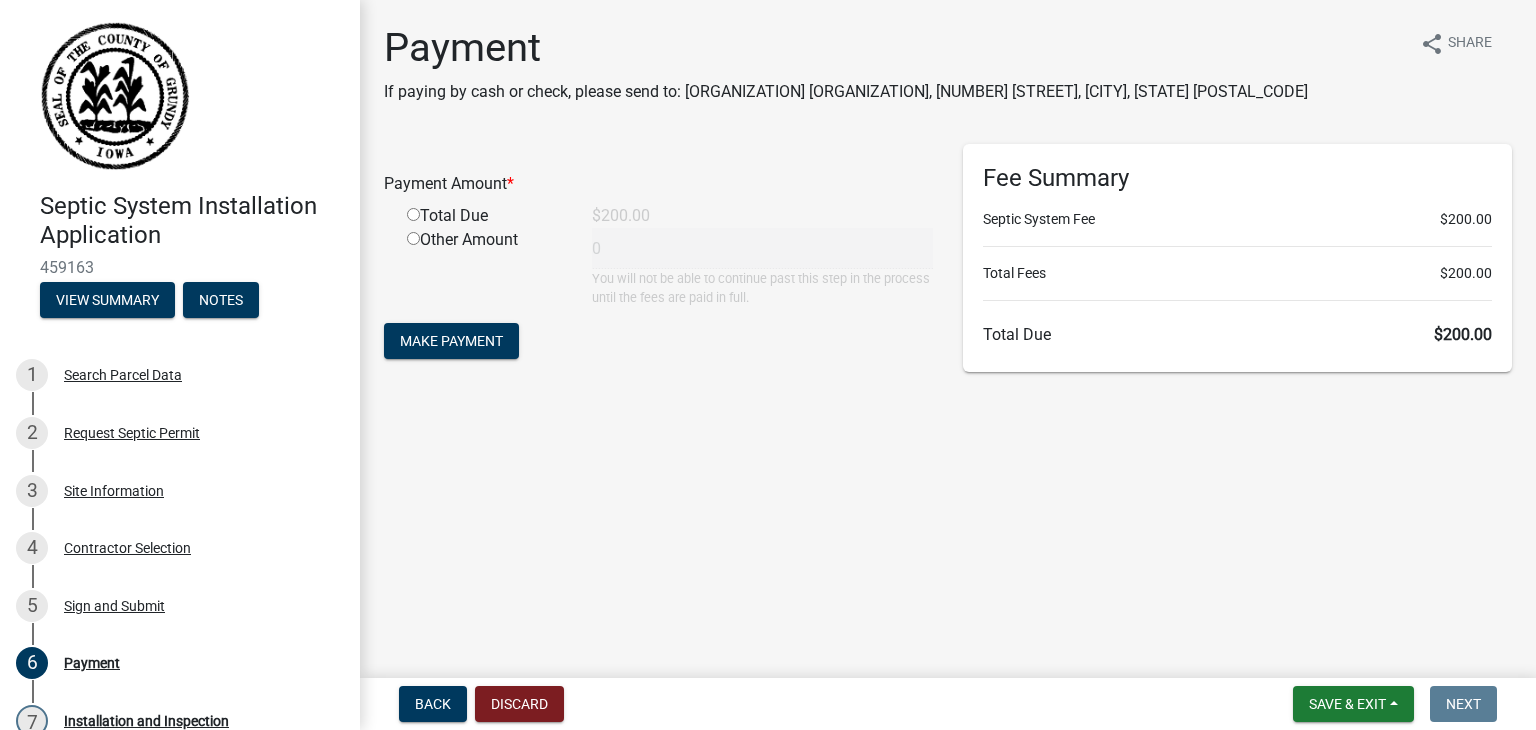 click on "Total Due" 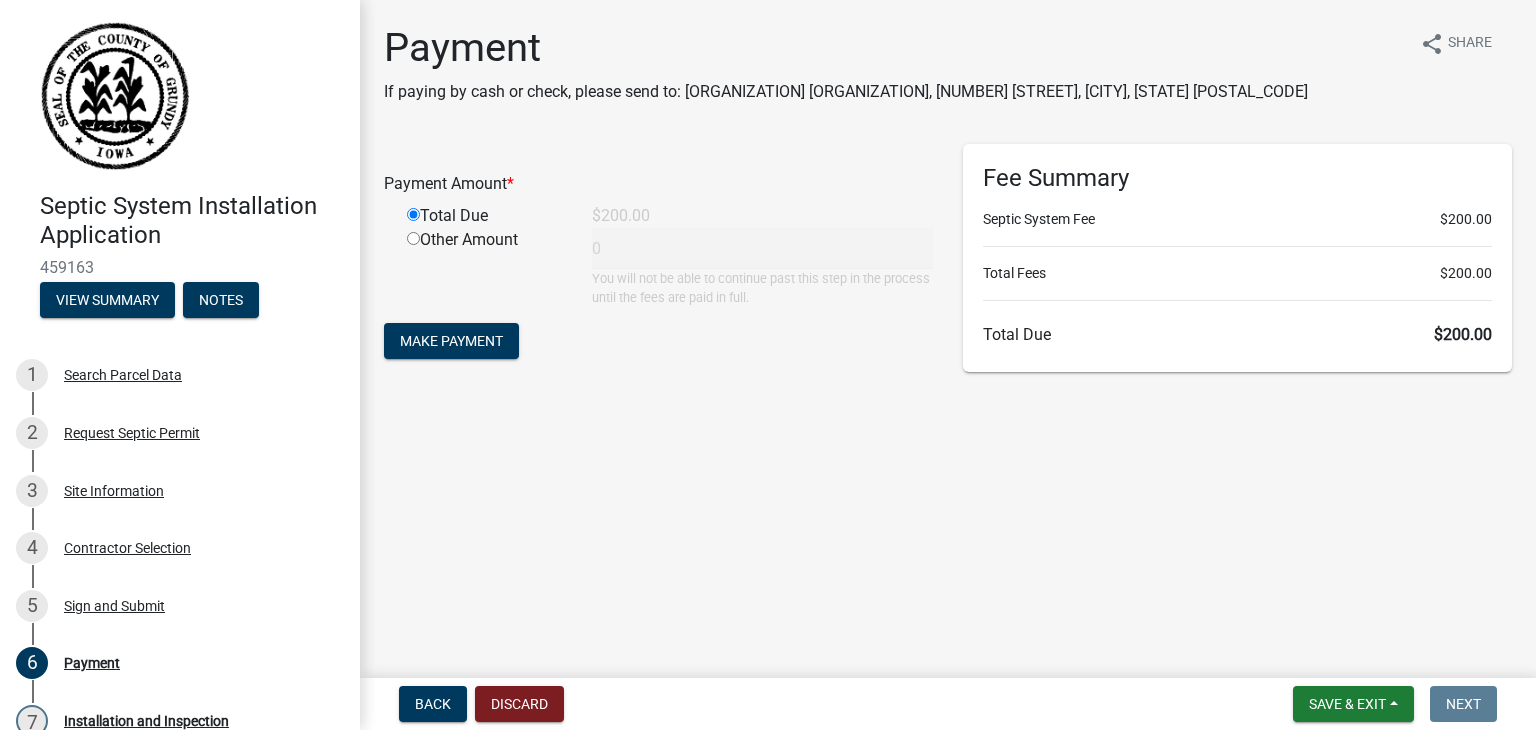 type on "200" 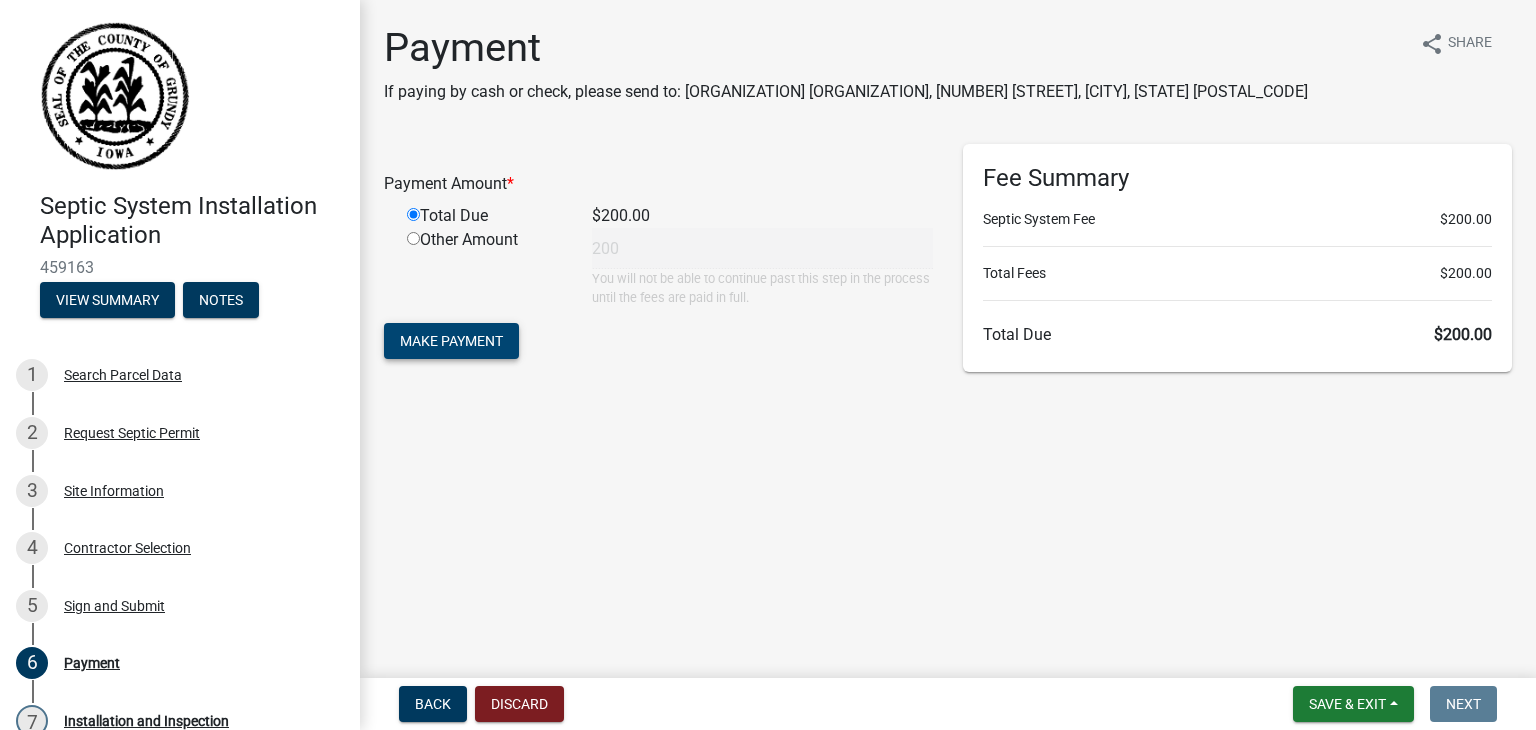 click on "Make Payment" 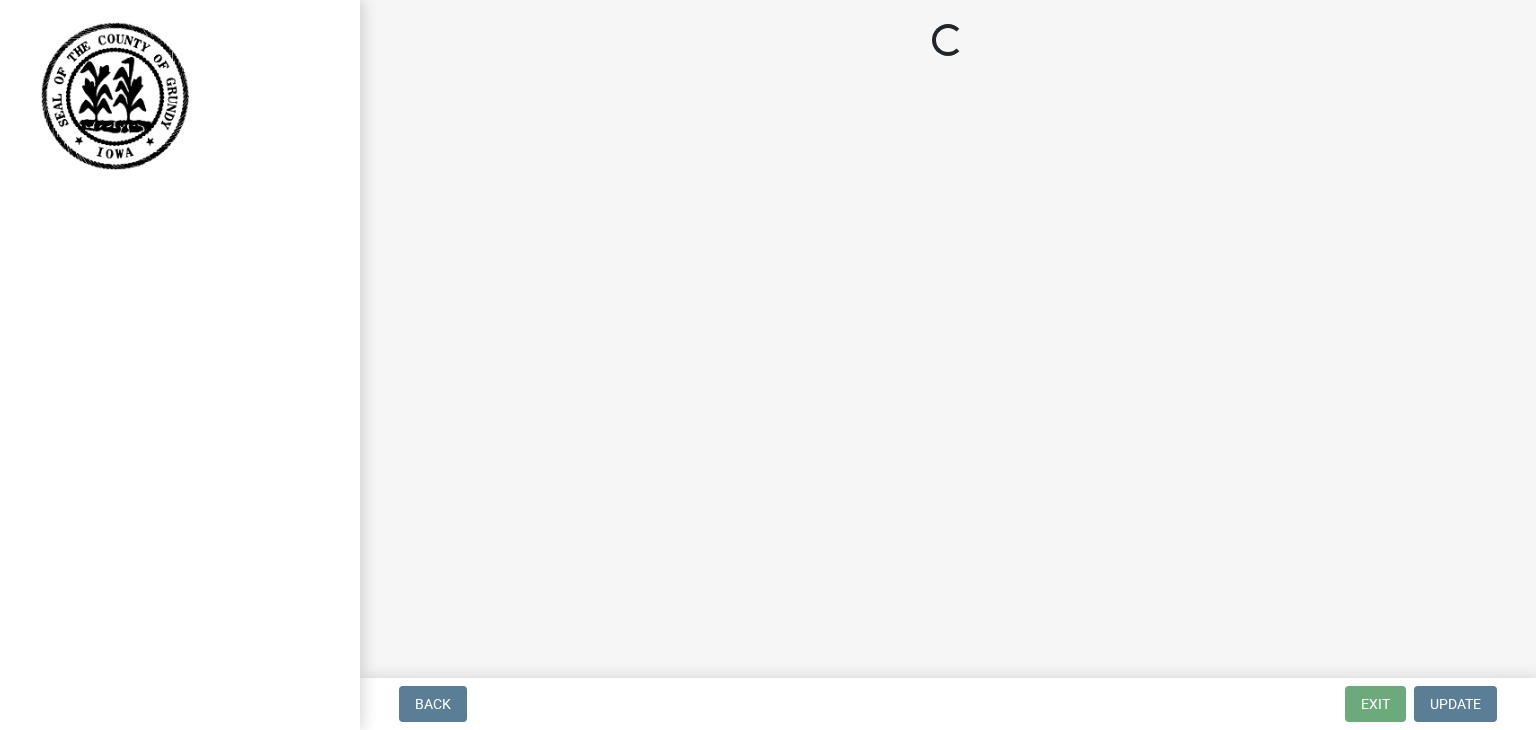 scroll, scrollTop: 0, scrollLeft: 0, axis: both 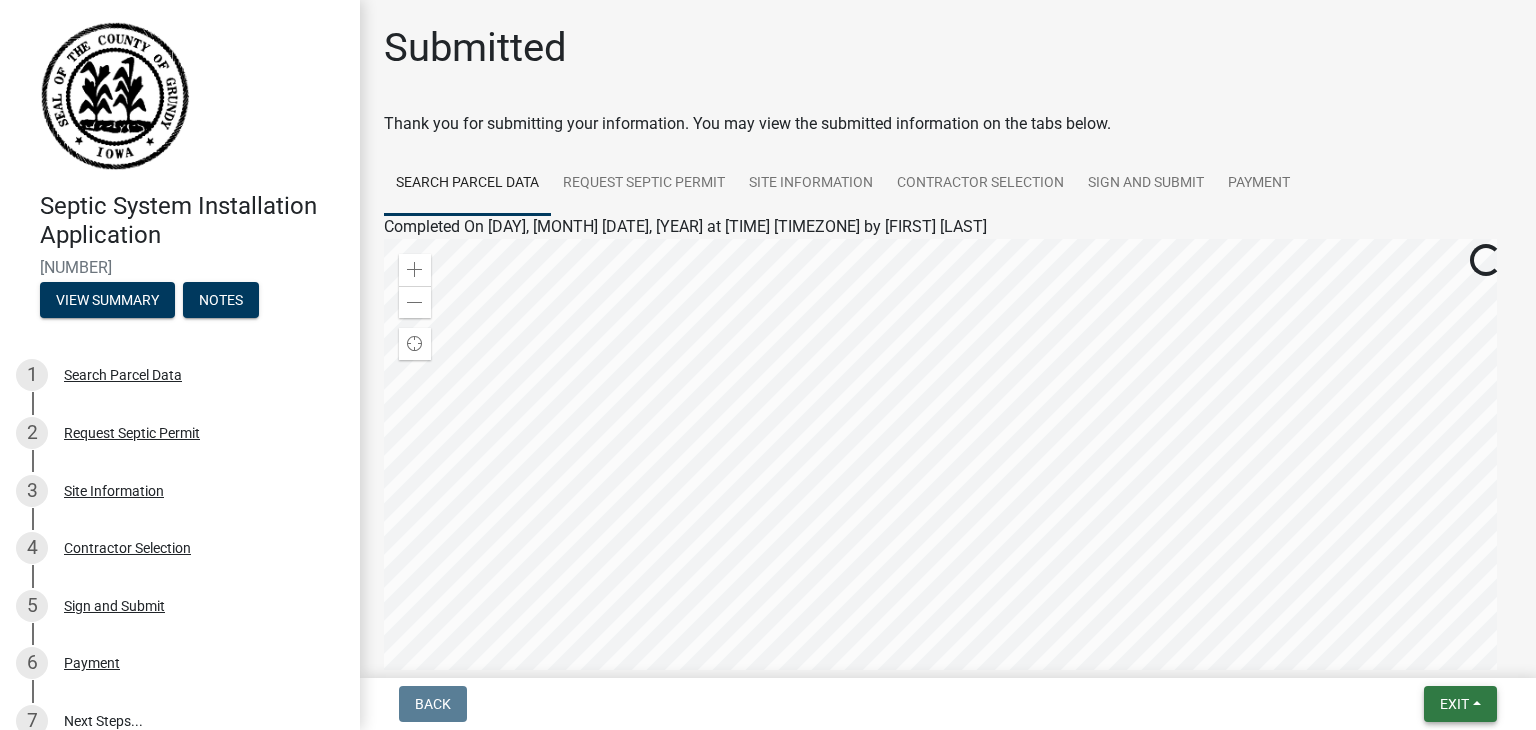 click on "Exit" at bounding box center (1454, 704) 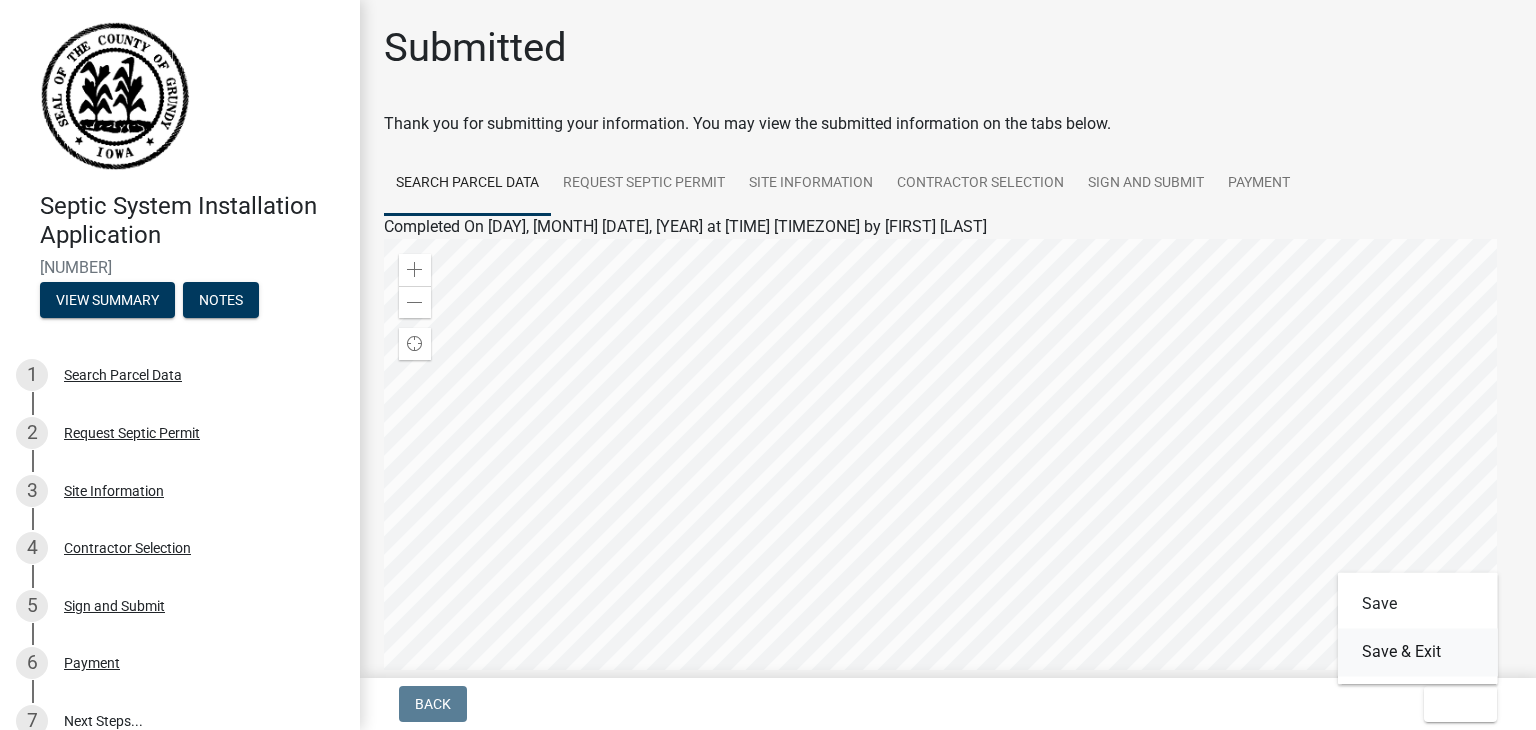 click on "Save & Exit" at bounding box center (1418, 652) 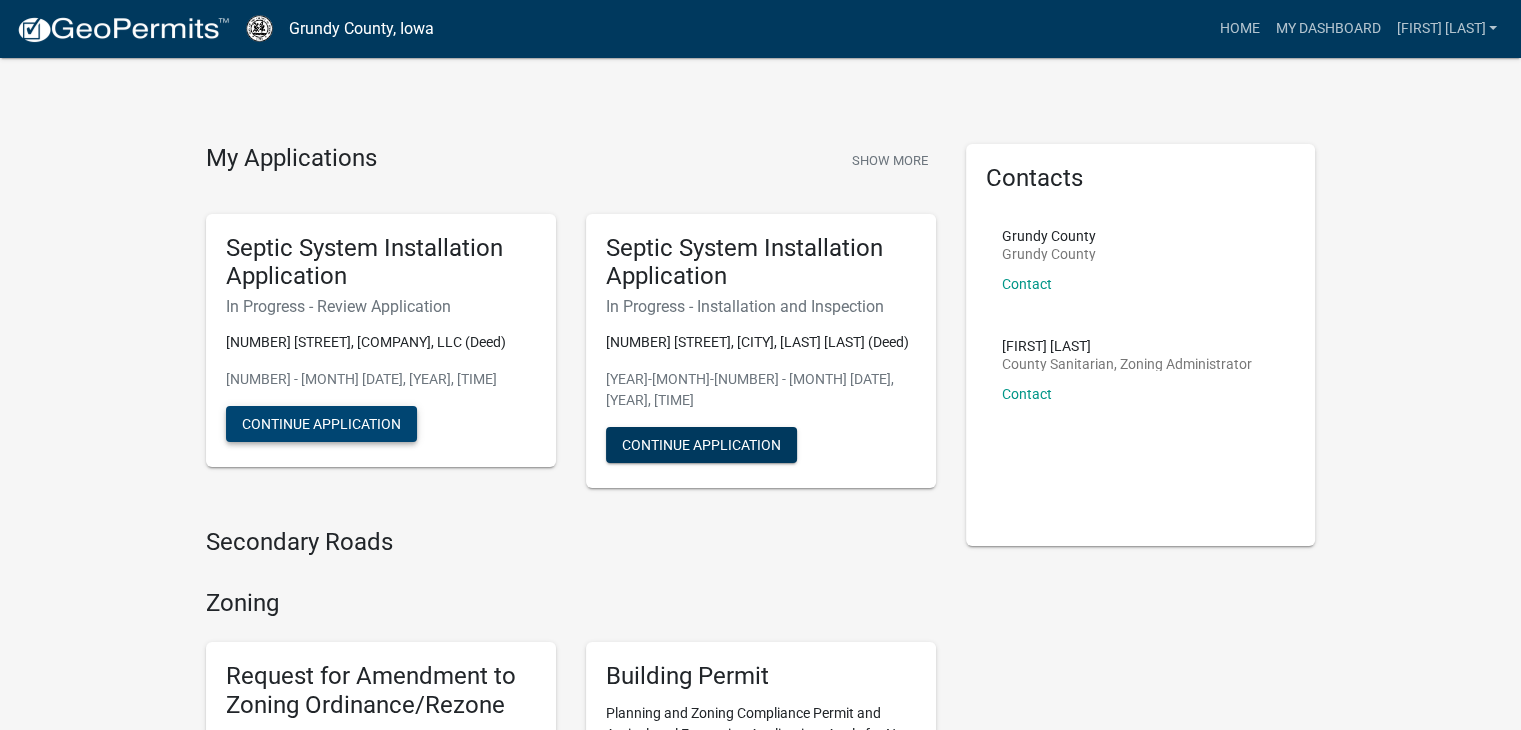 click on "Continue Application" 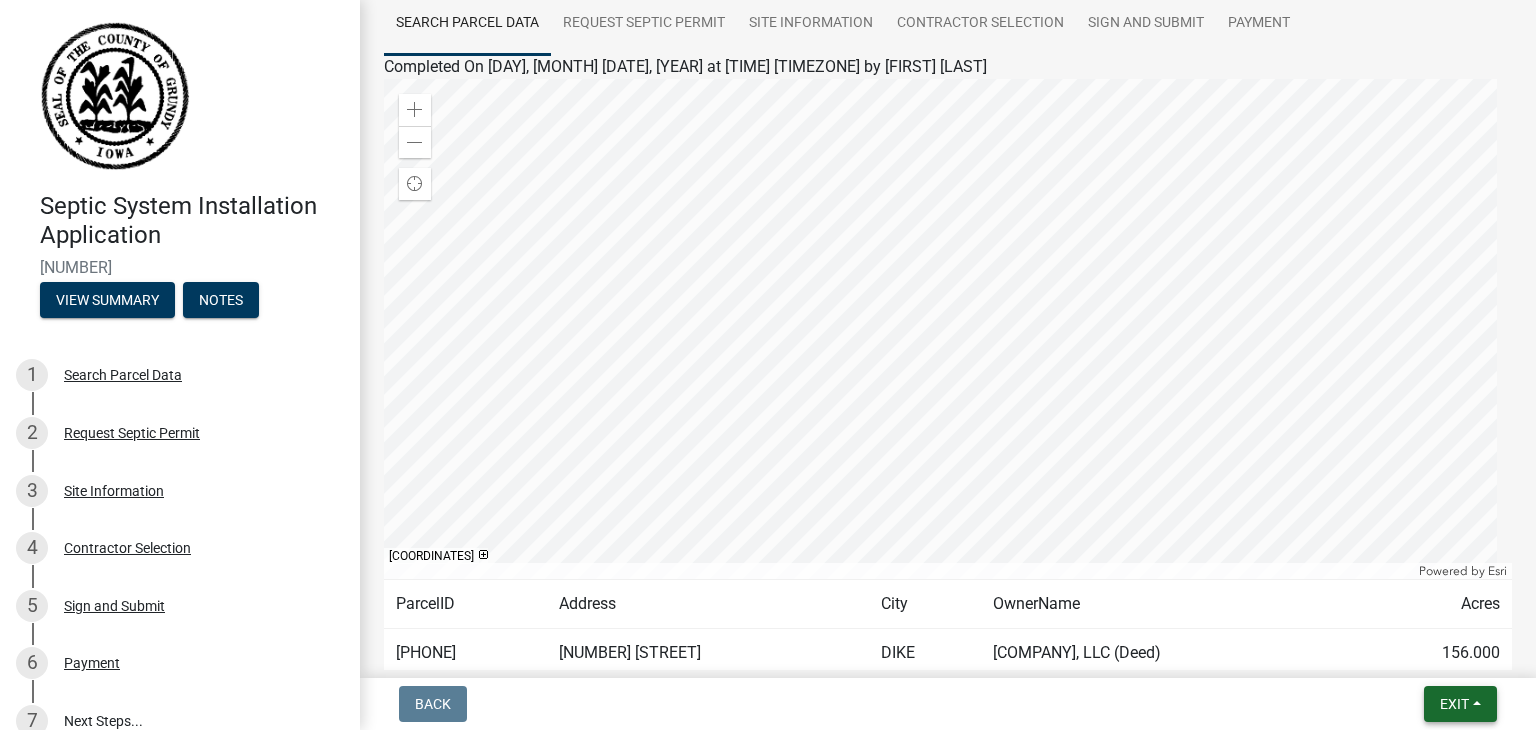 scroll, scrollTop: 0, scrollLeft: 0, axis: both 